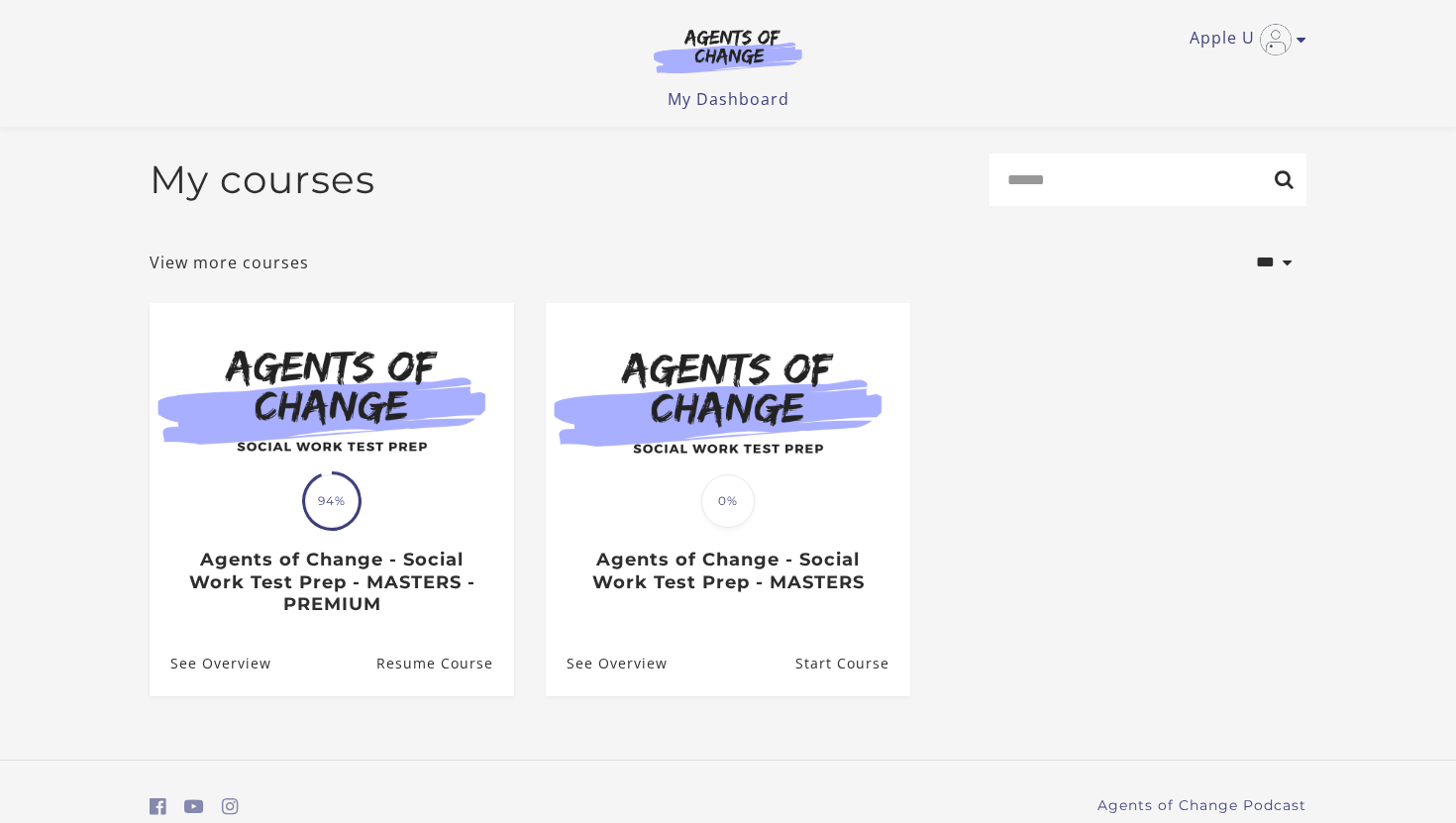 scroll, scrollTop: 85, scrollLeft: 0, axis: vertical 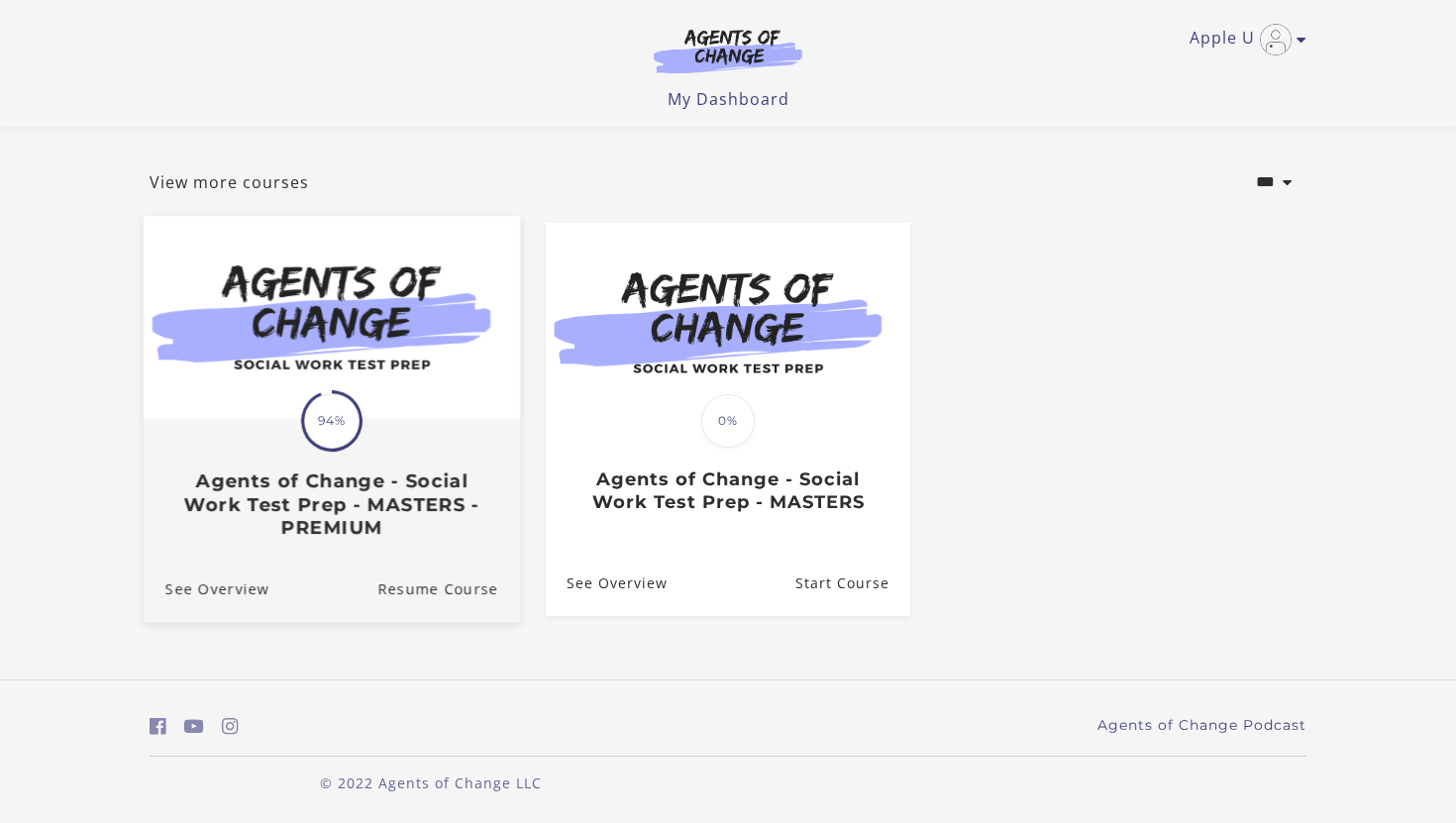 click at bounding box center [332, 318] 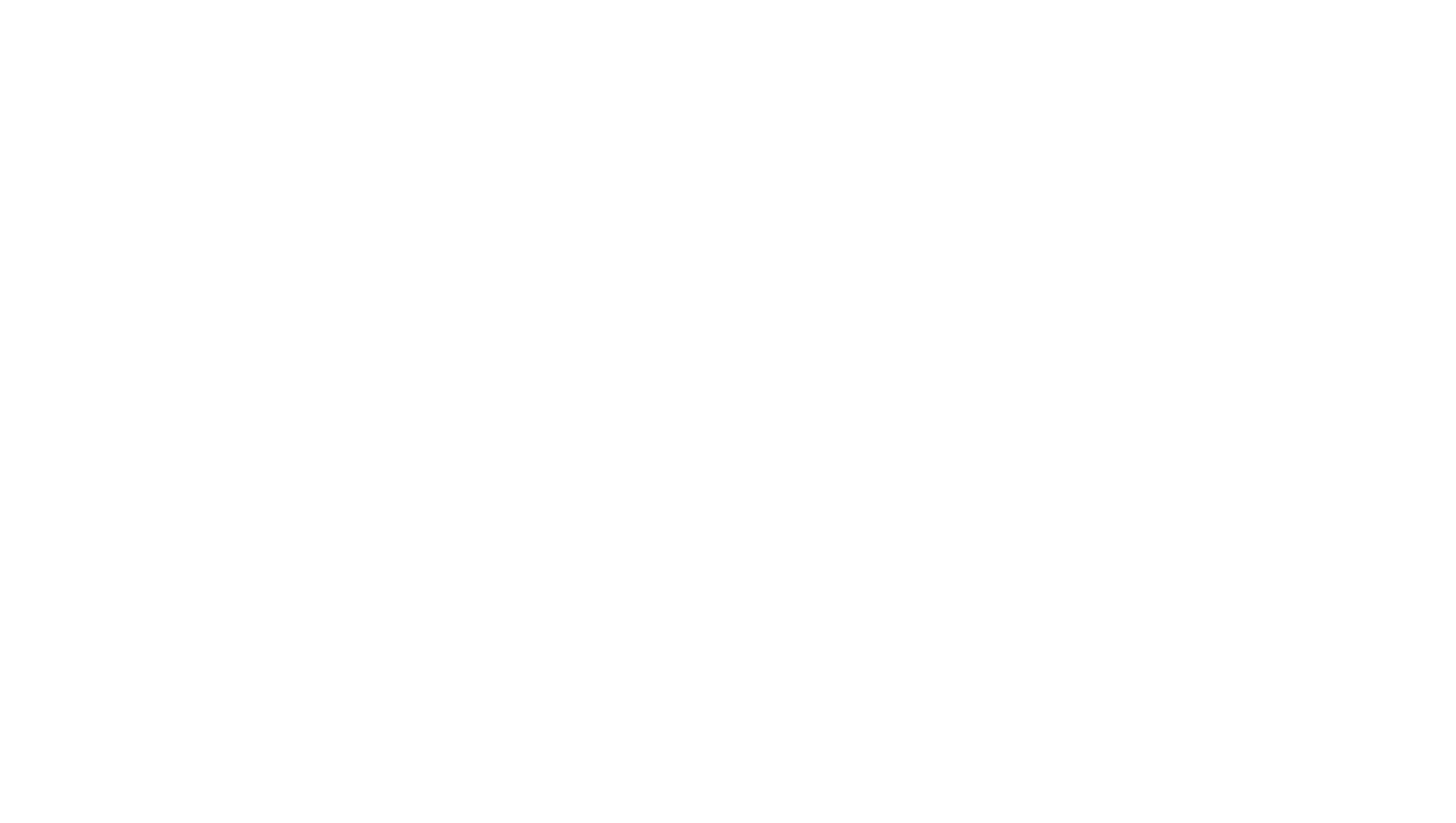 scroll, scrollTop: 0, scrollLeft: 0, axis: both 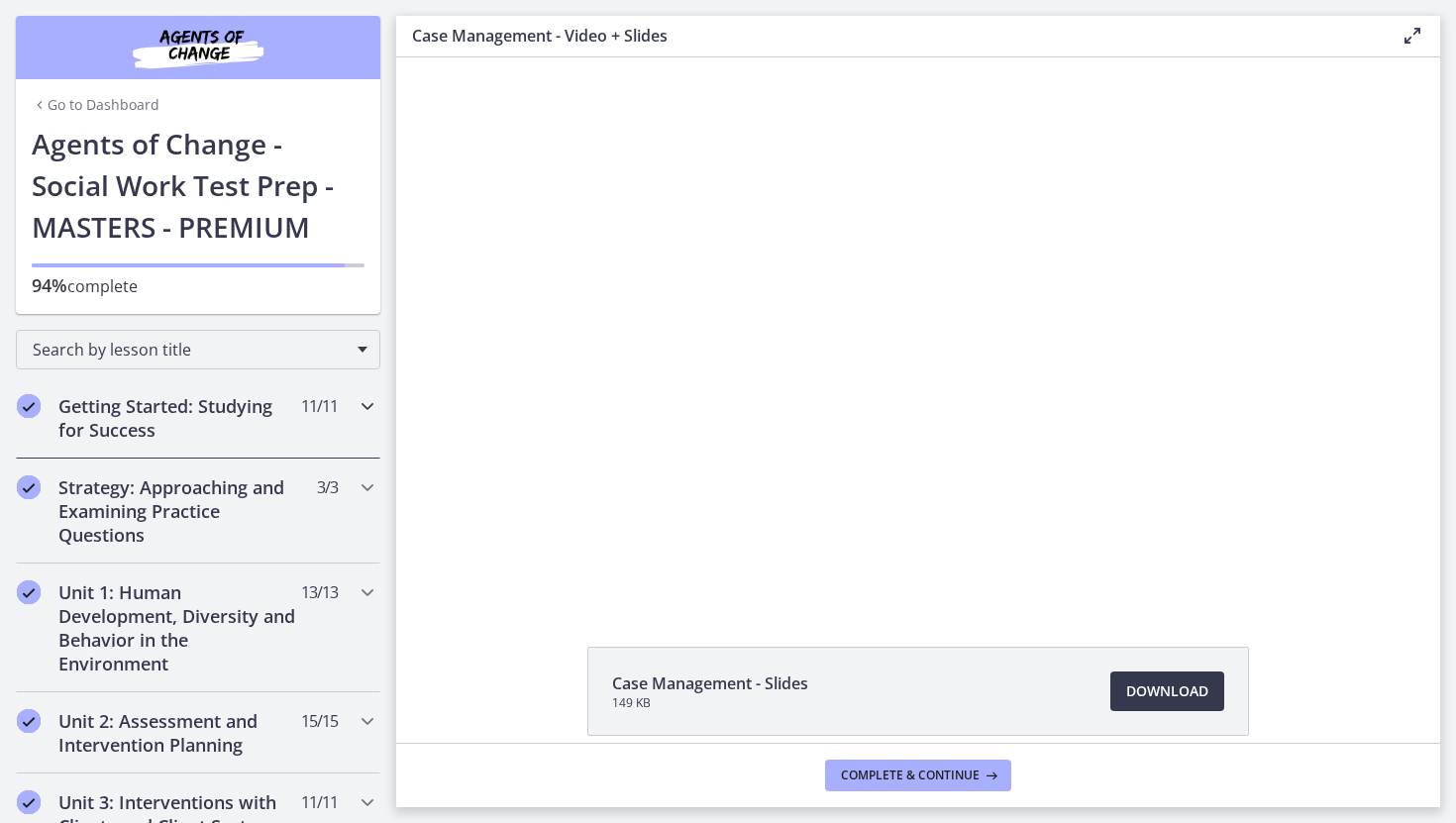 click on "Getting Started: Studying for Success" at bounding box center [179, 418] 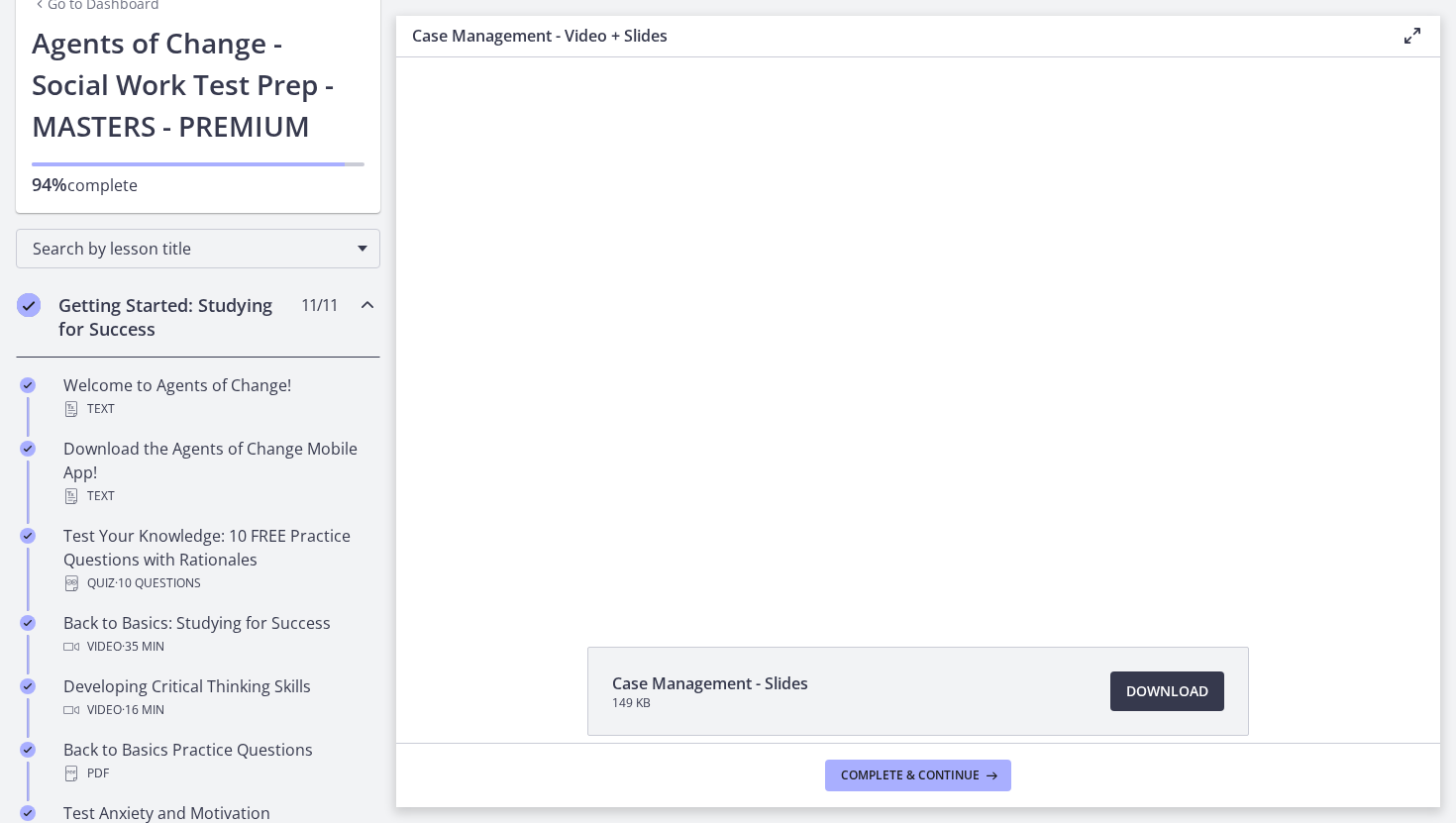 scroll, scrollTop: 108, scrollLeft: 0, axis: vertical 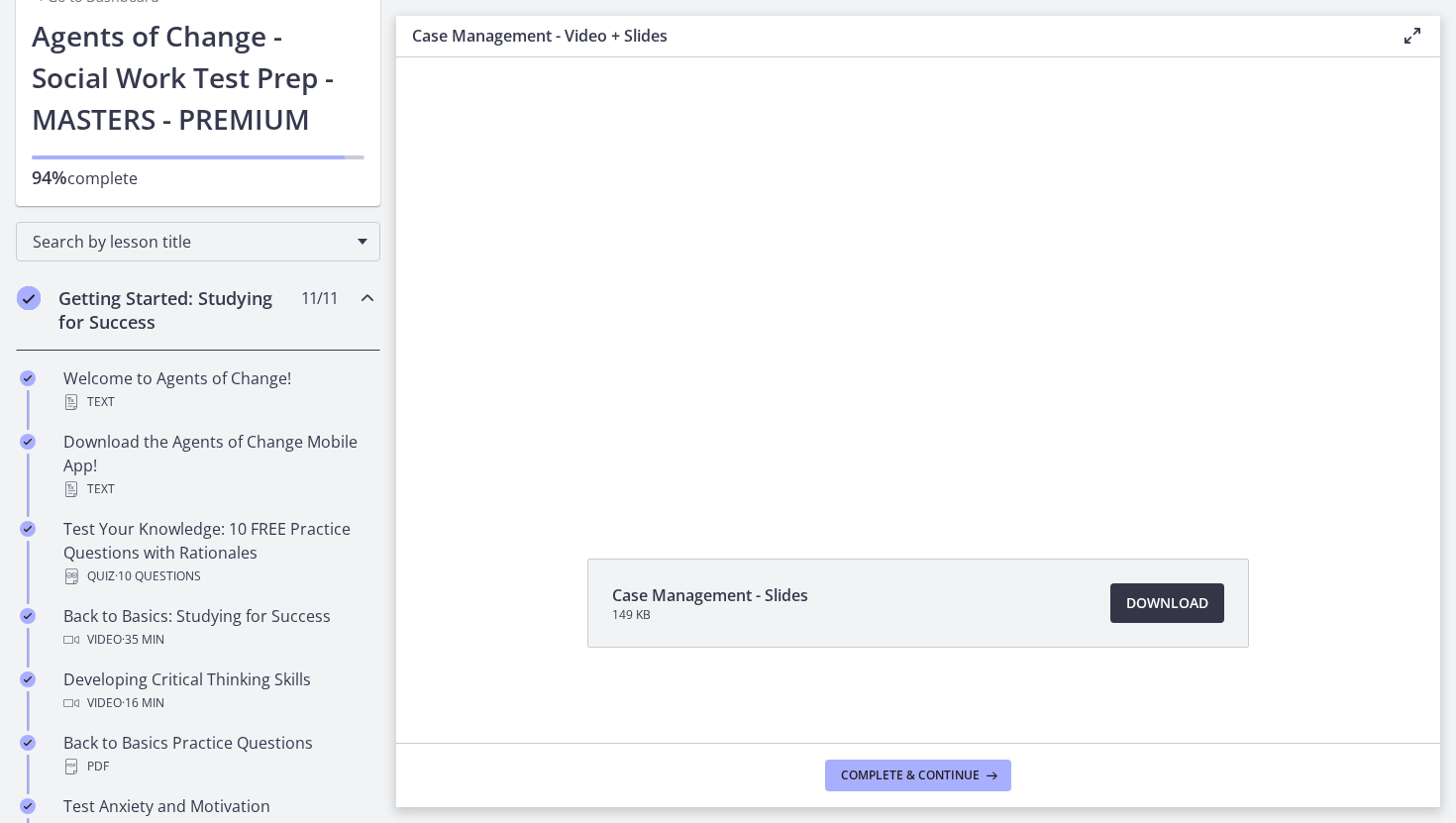 click on "Download
Opens in a new window" at bounding box center (1167, 603) 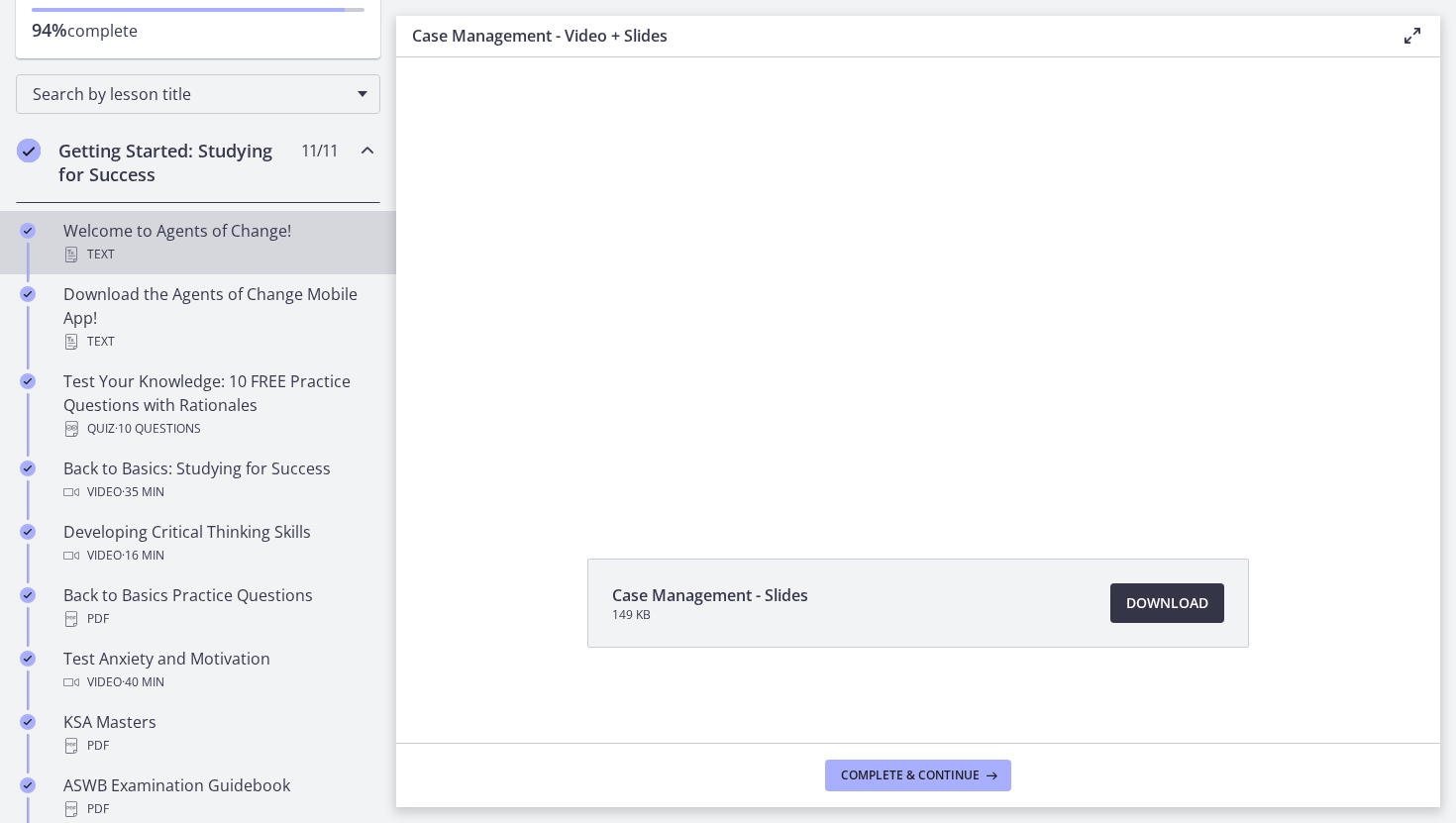 scroll, scrollTop: 272, scrollLeft: 0, axis: vertical 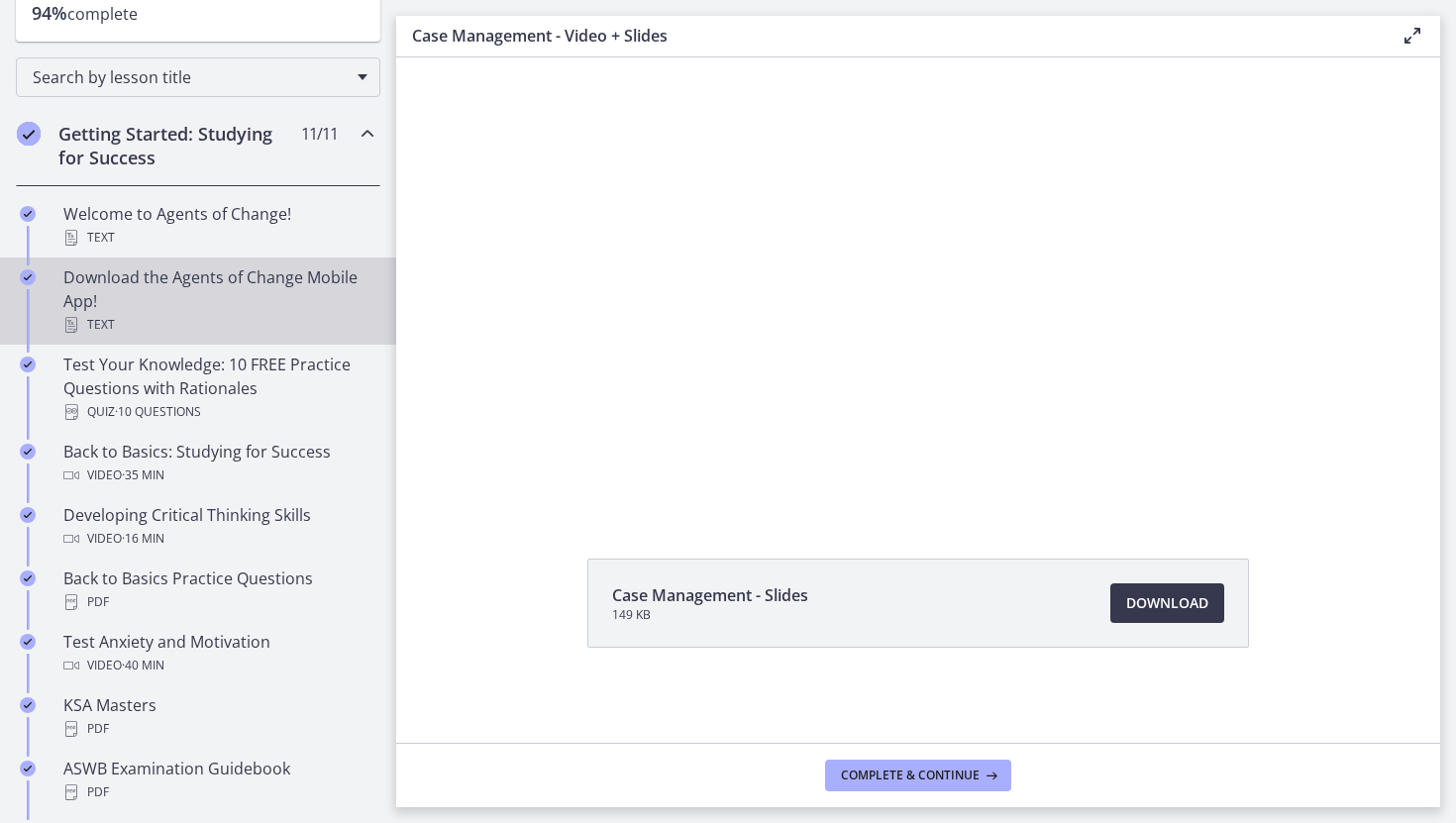 click on "Download the Agents of Change Mobile App!
Text" at bounding box center [218, 301] 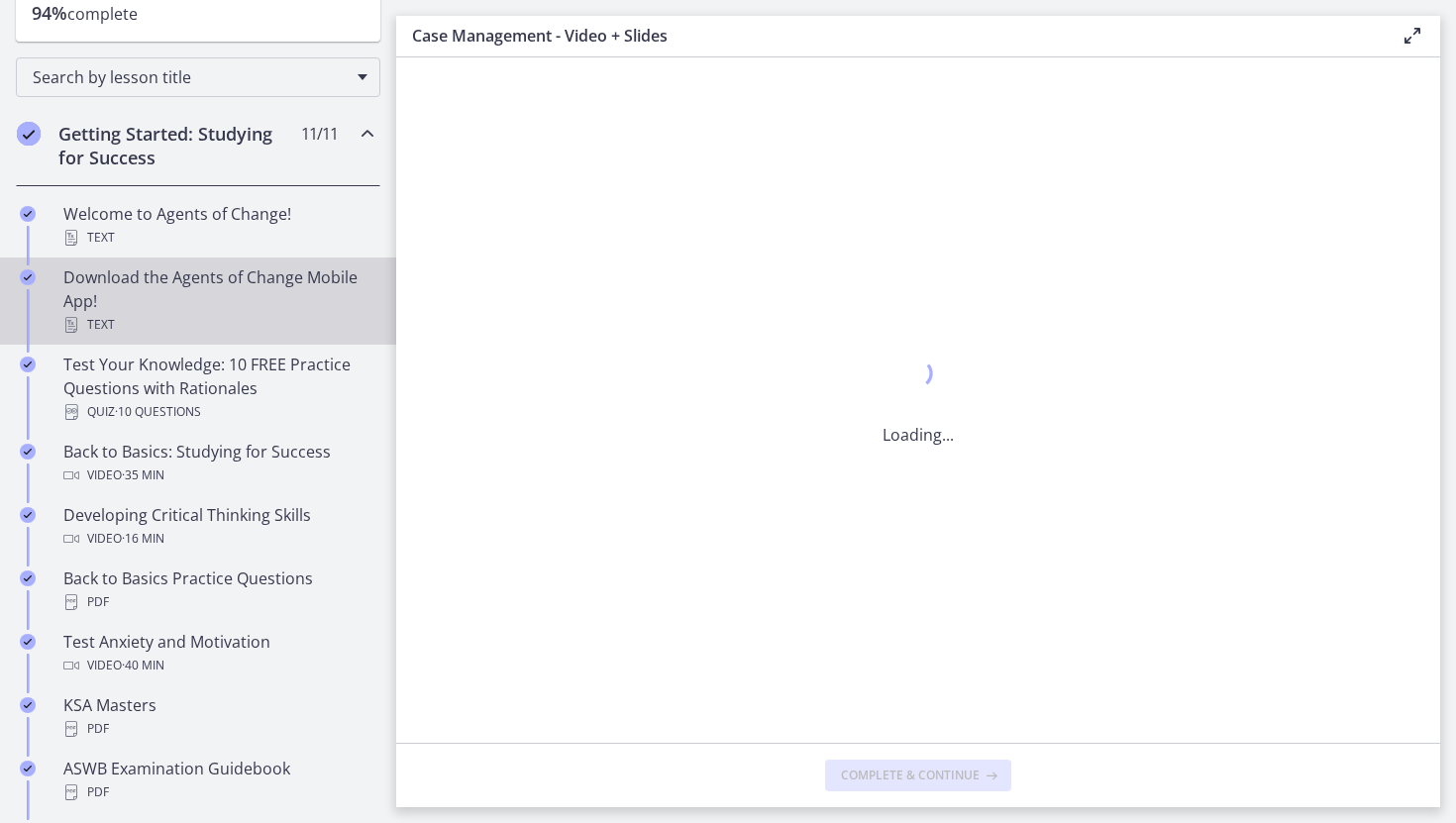 scroll, scrollTop: 0, scrollLeft: 0, axis: both 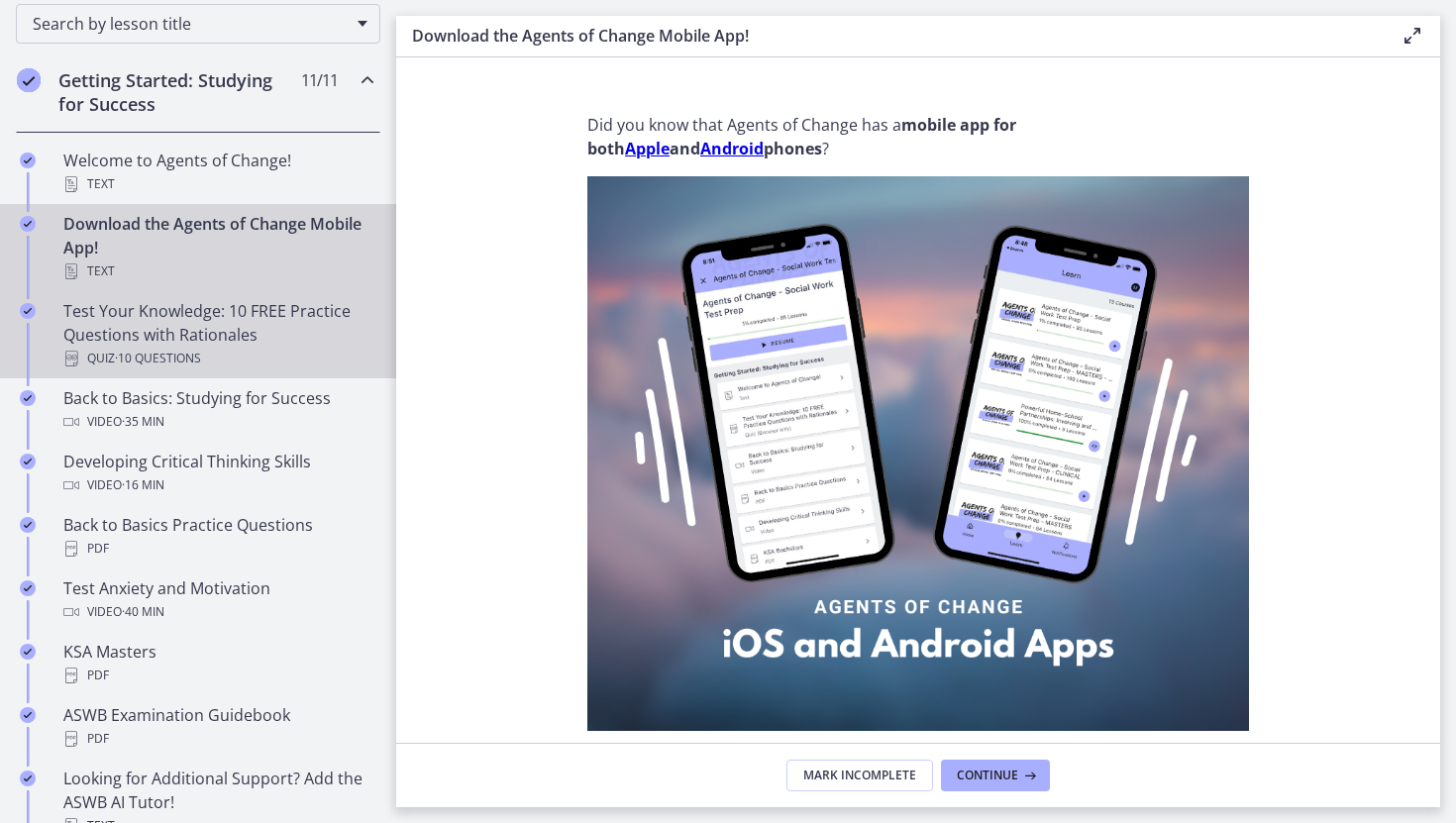 click on "Test Your Knowledge: 10 FREE Practice Questions with Rationales
Quiz
·  10 Questions" at bounding box center (218, 335) 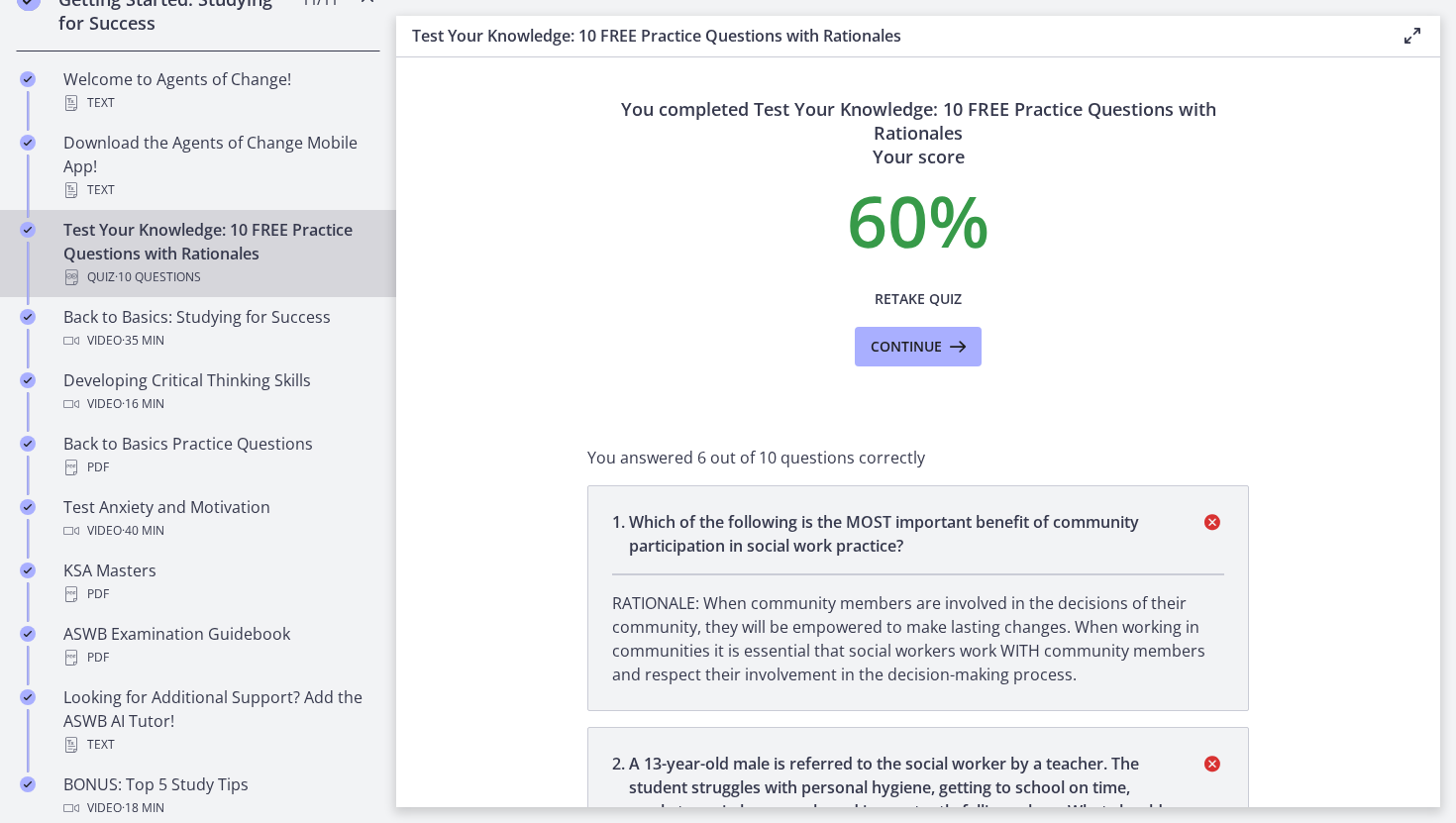scroll, scrollTop: 415, scrollLeft: 0, axis: vertical 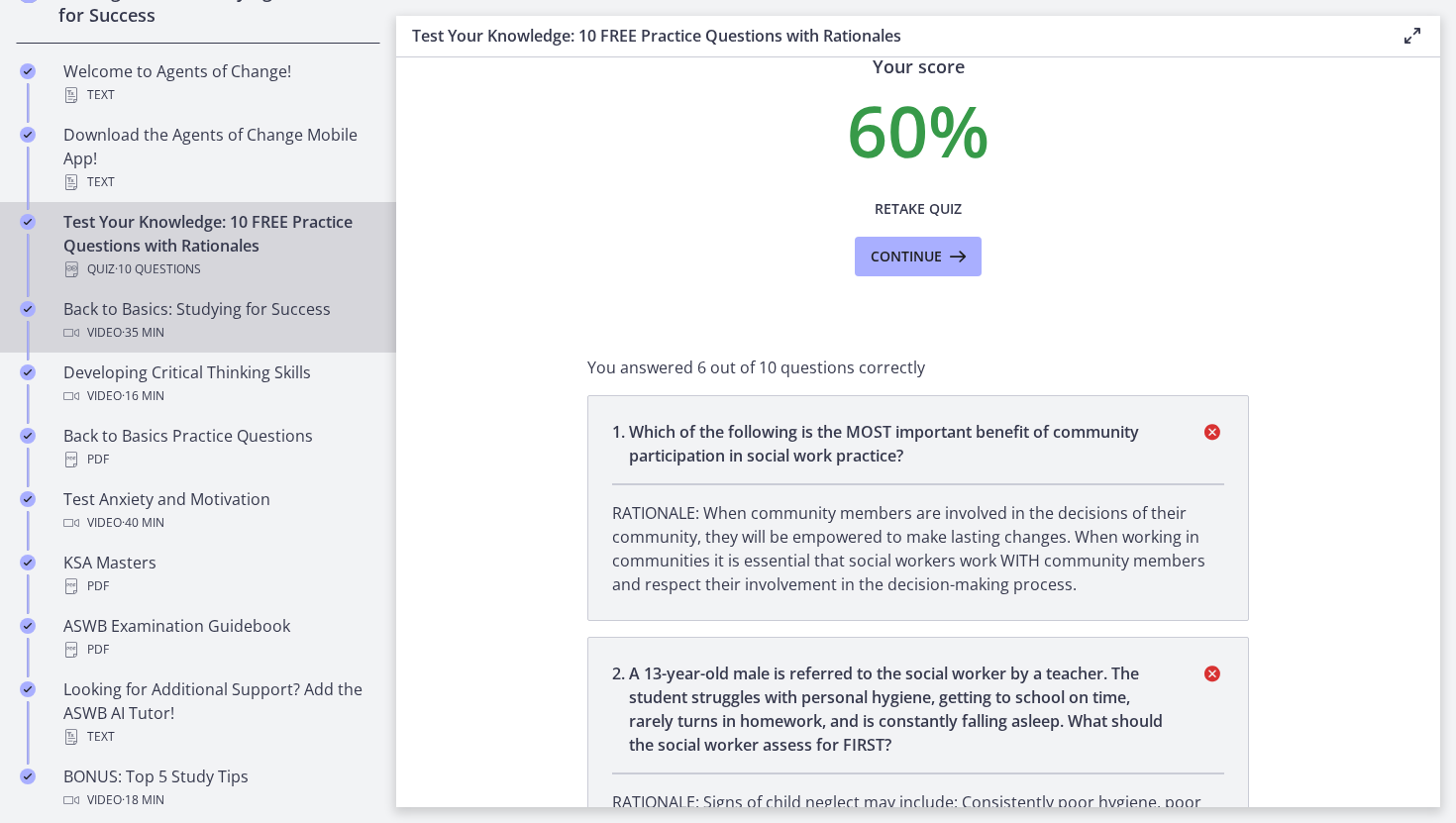 click on "Video
·  35 min" at bounding box center (218, 333) 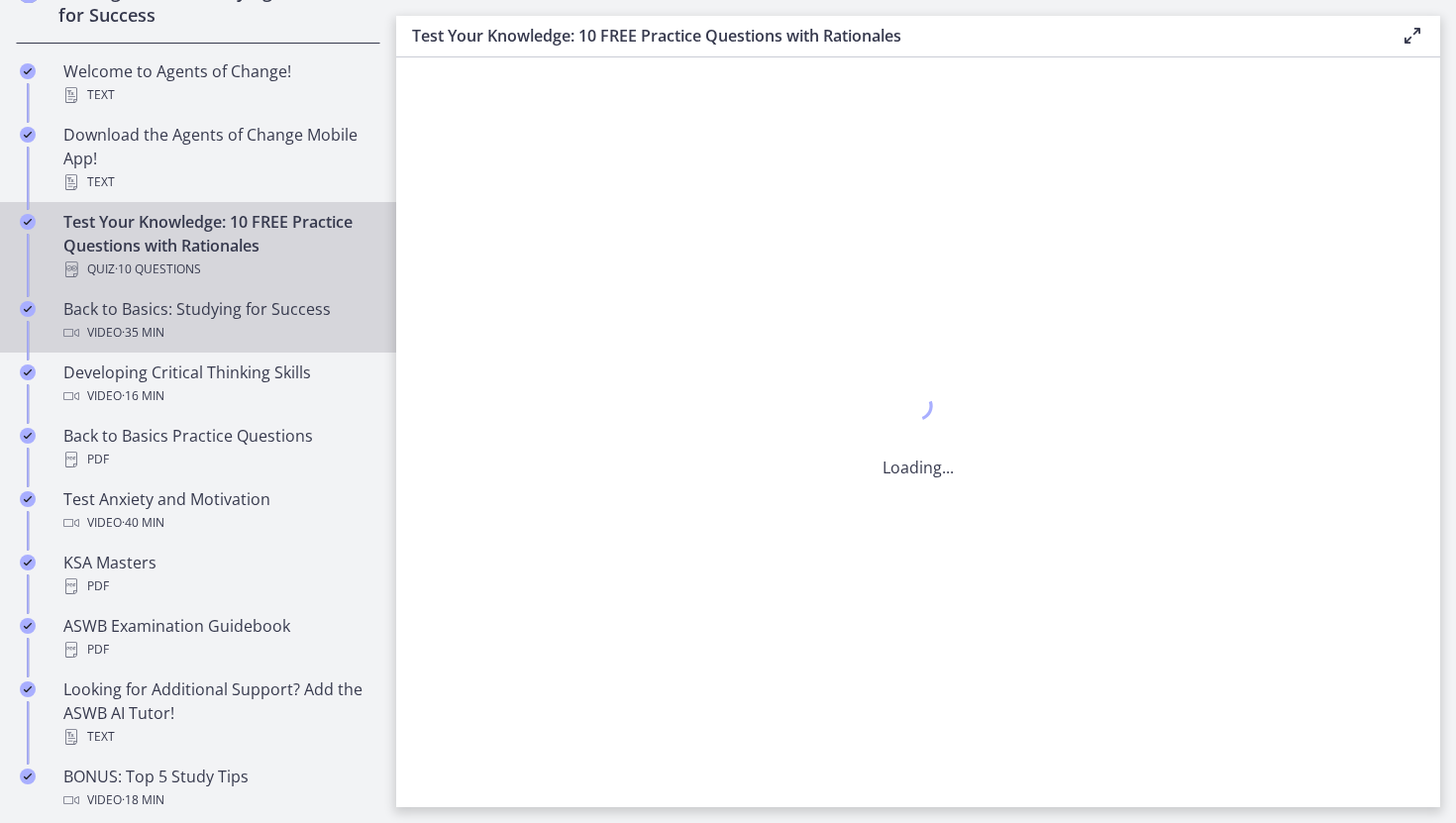 scroll, scrollTop: 0, scrollLeft: 0, axis: both 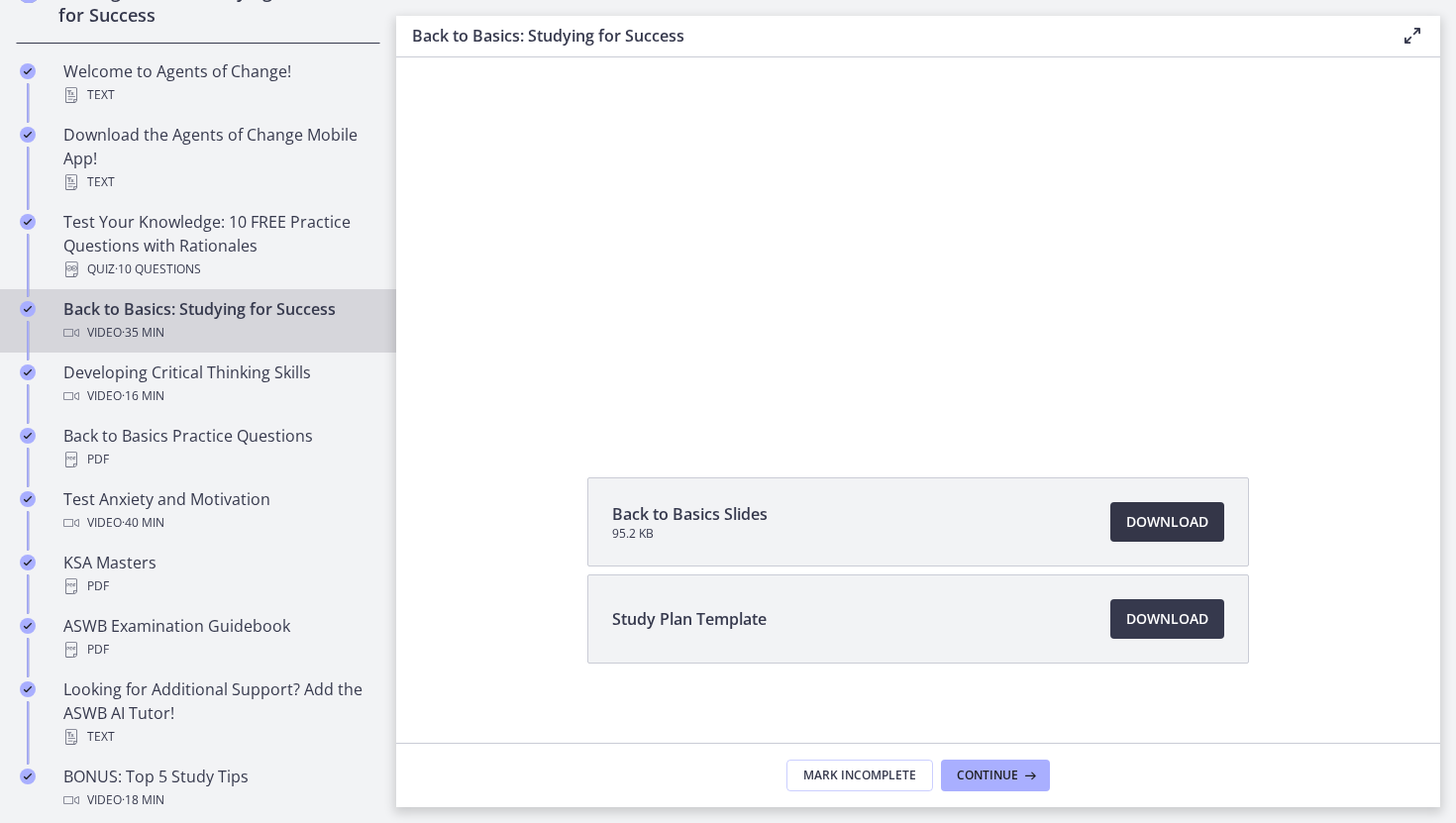 click on "Download
Opens in a new window" at bounding box center (1167, 522) 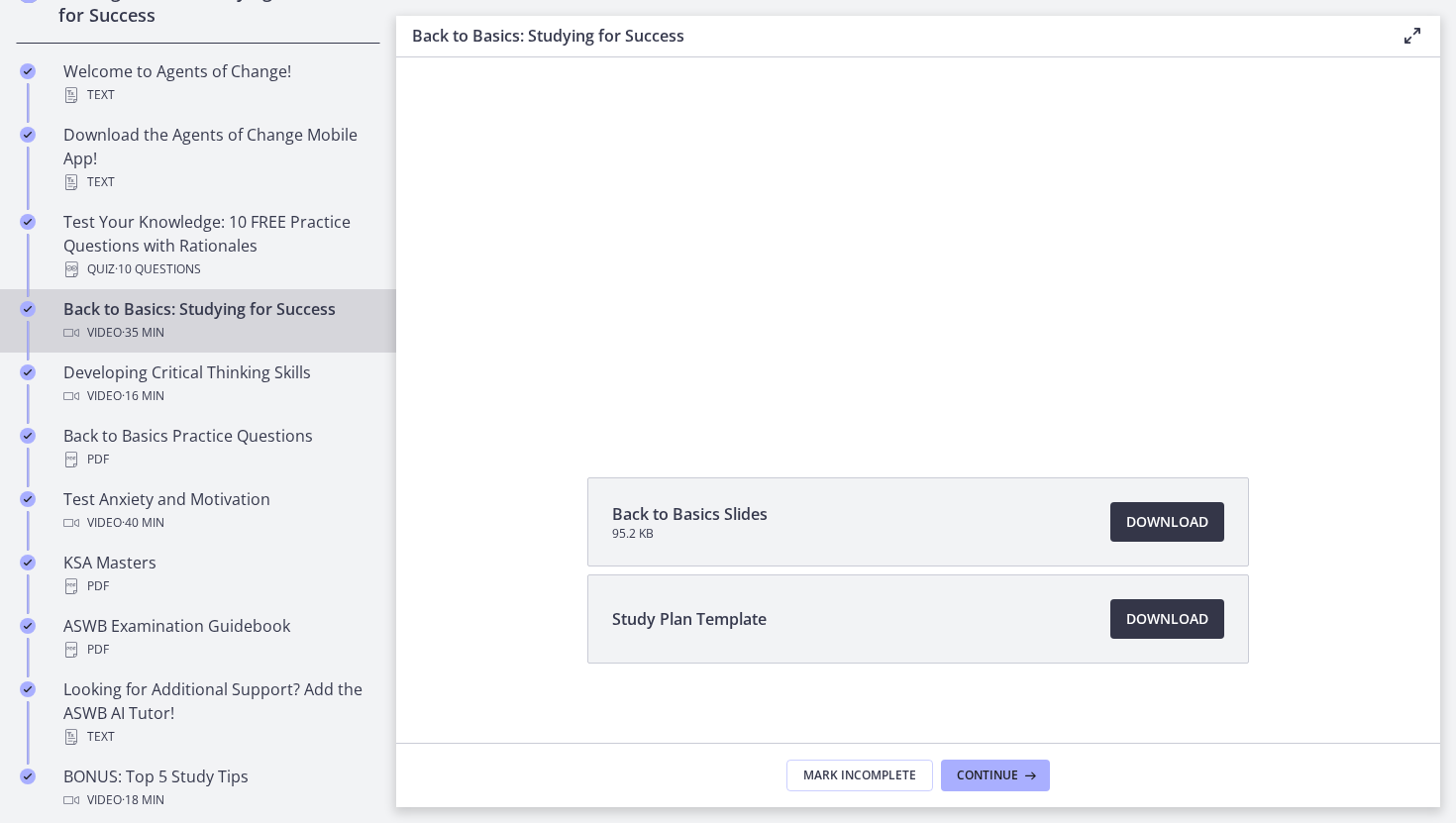 scroll, scrollTop: 185, scrollLeft: 0, axis: vertical 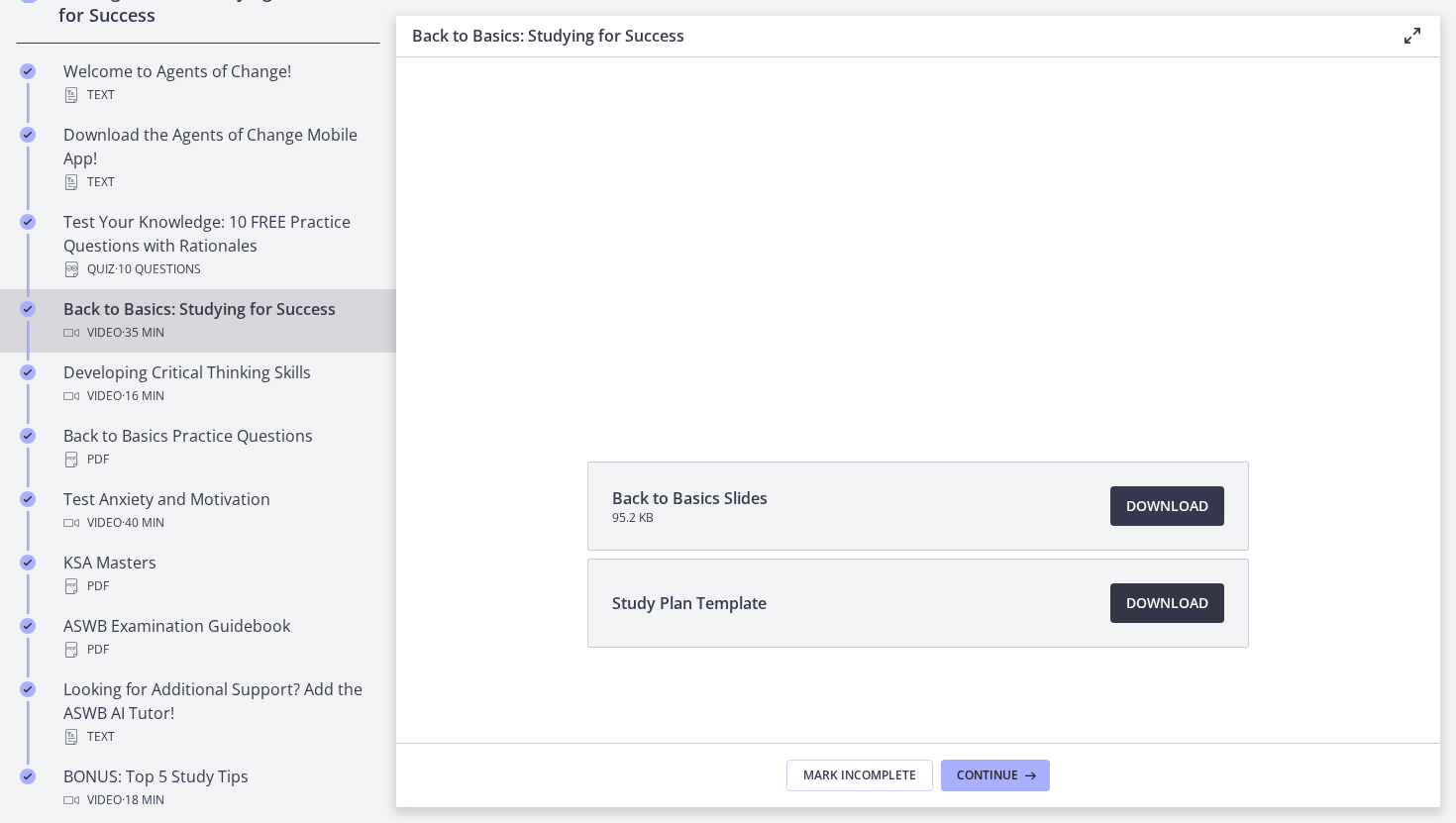 click on "Download
Opens in a new window" at bounding box center [1167, 603] 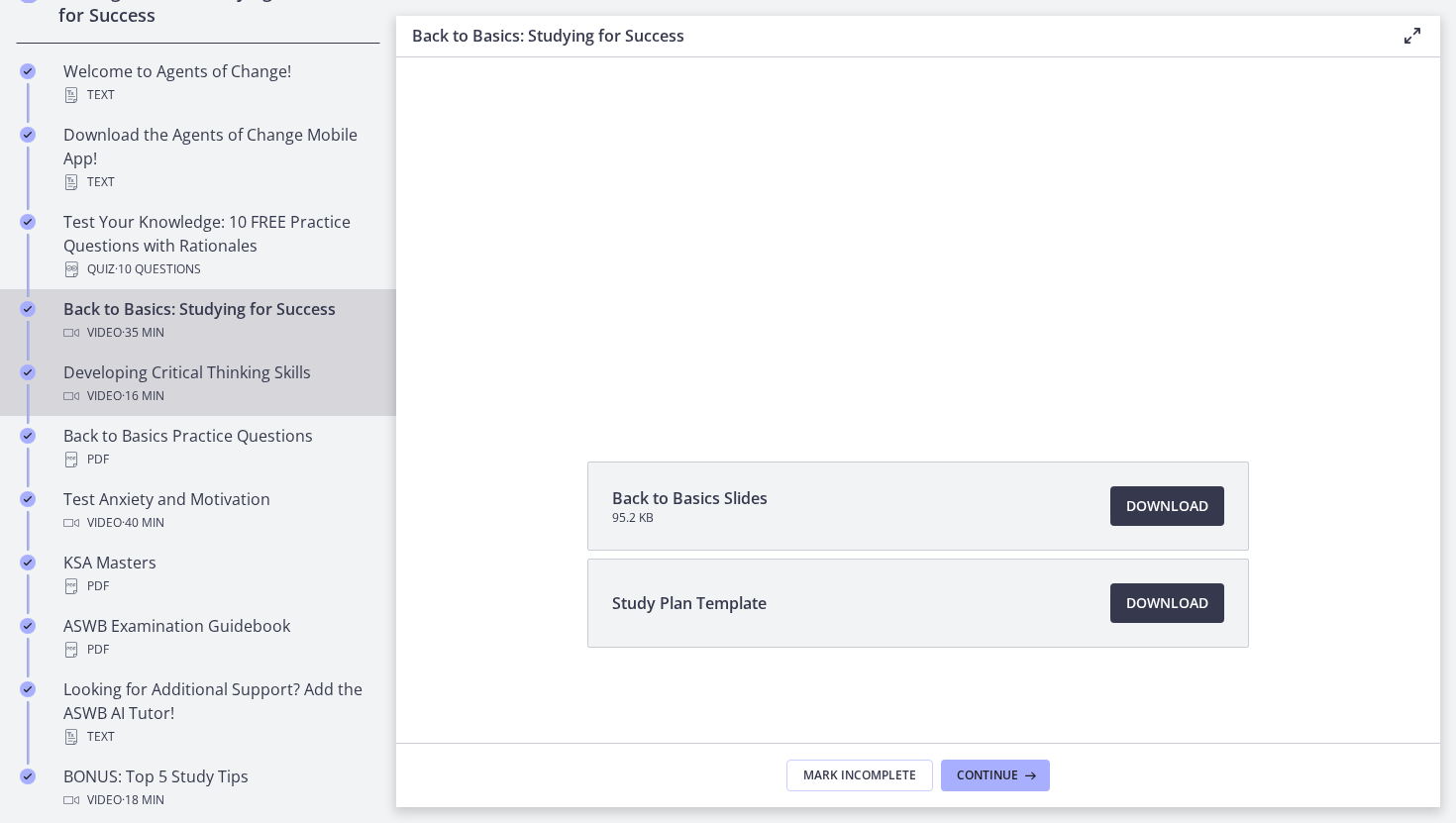 click on "Developing Critical Thinking Skills
Video
·  16 min" at bounding box center (218, 384) 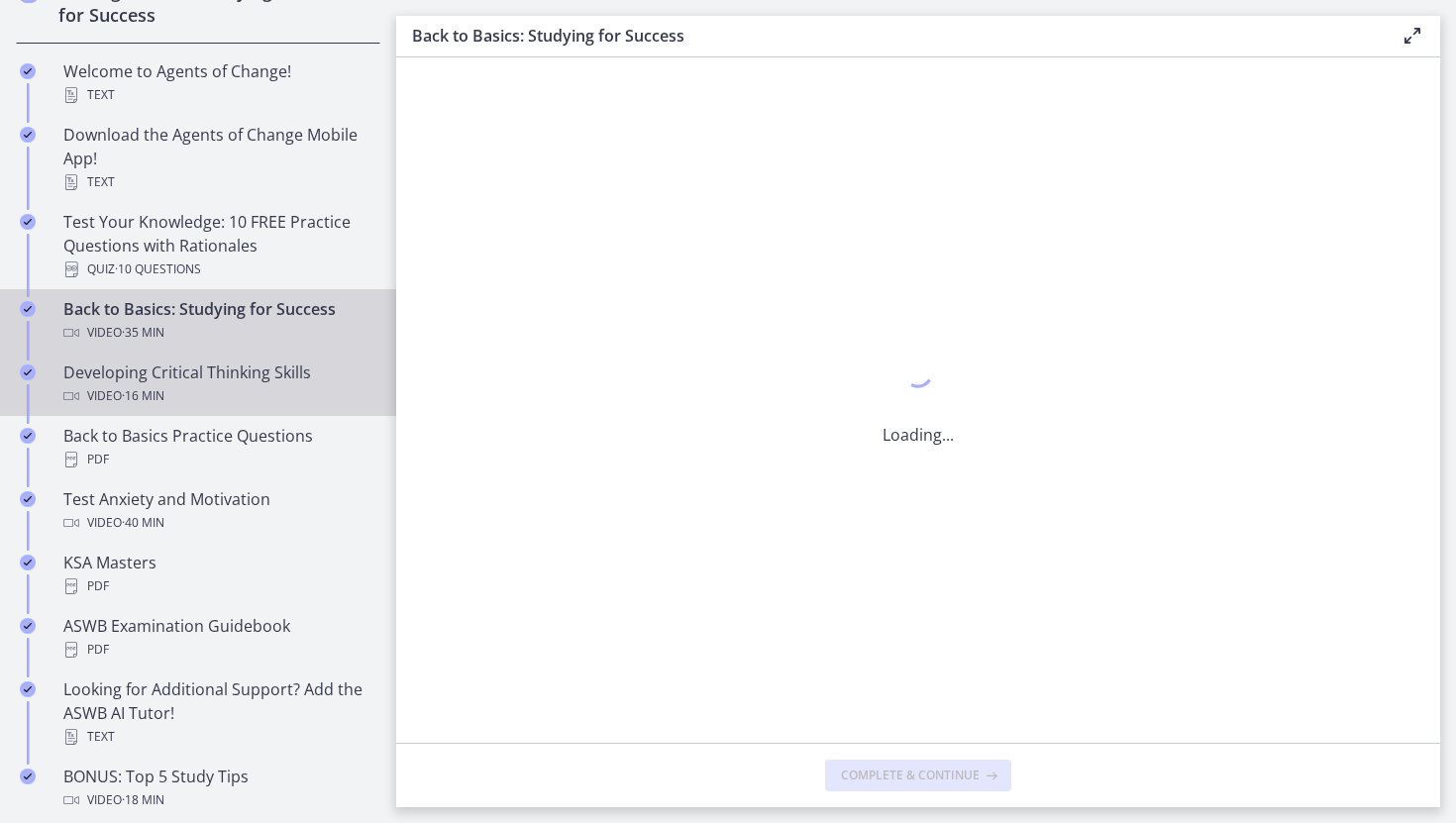 scroll, scrollTop: 0, scrollLeft: 0, axis: both 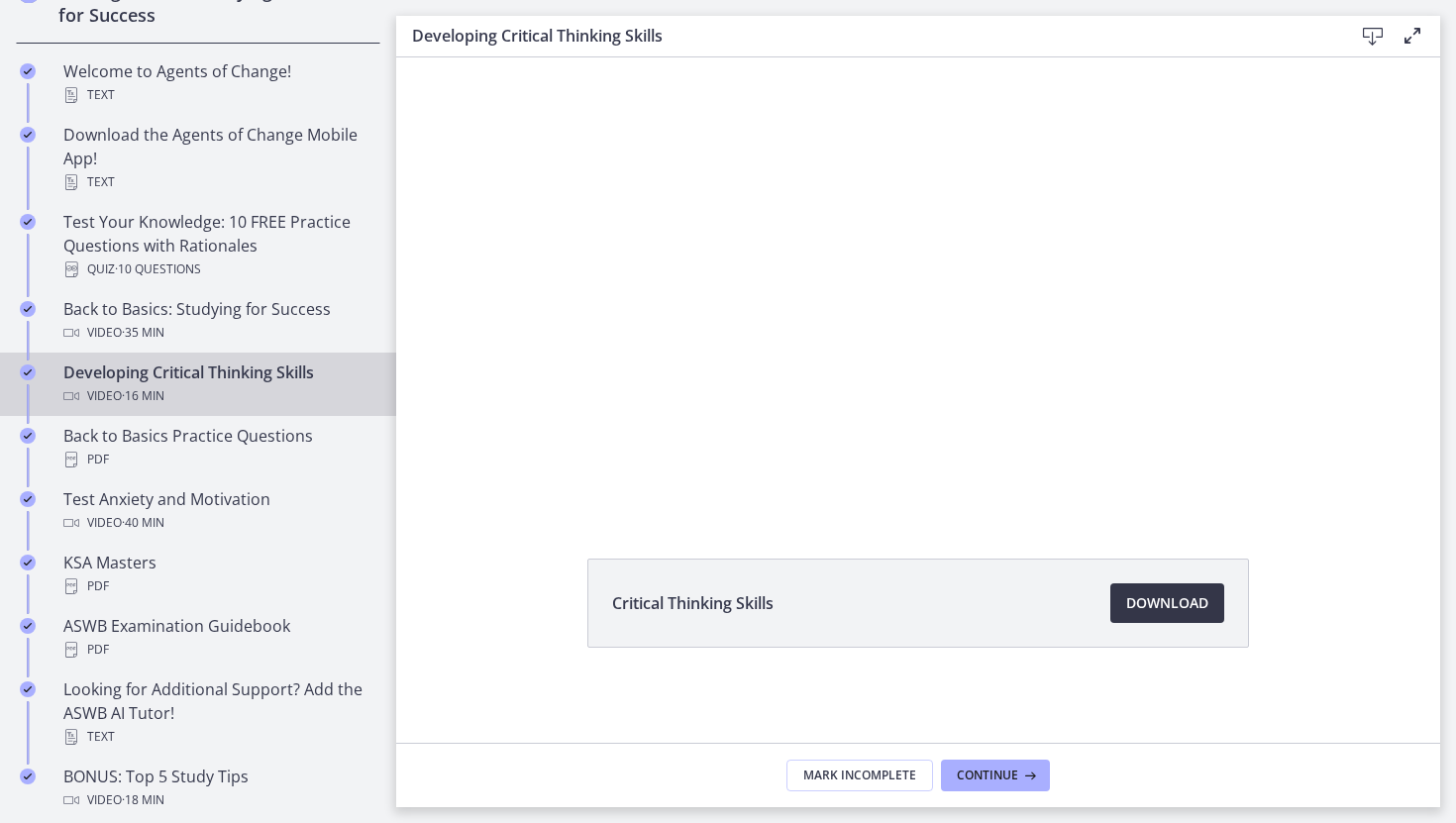 click on "Download
Opens in a new window" at bounding box center (1167, 603) 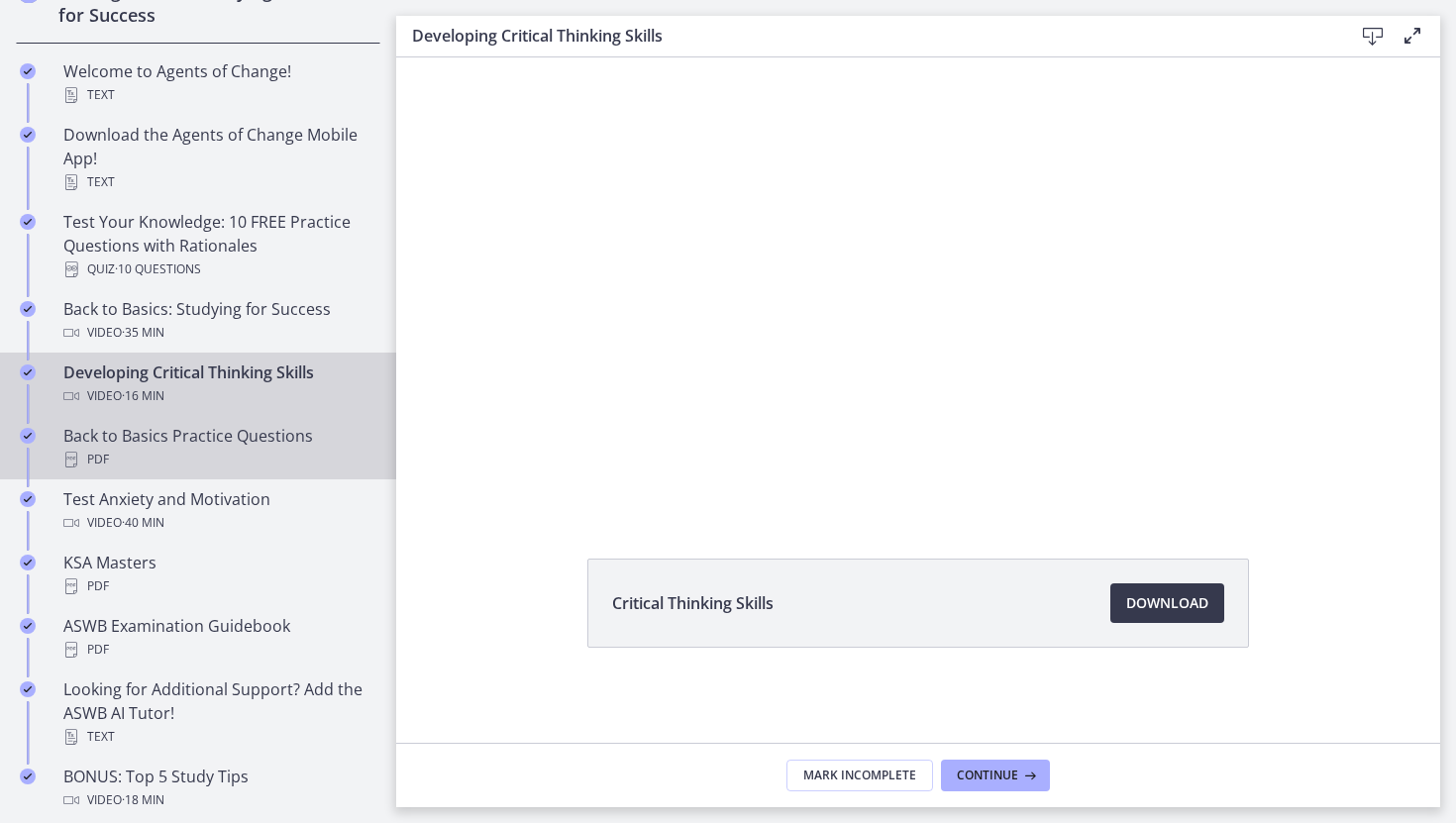 click on "PDF" at bounding box center [218, 460] 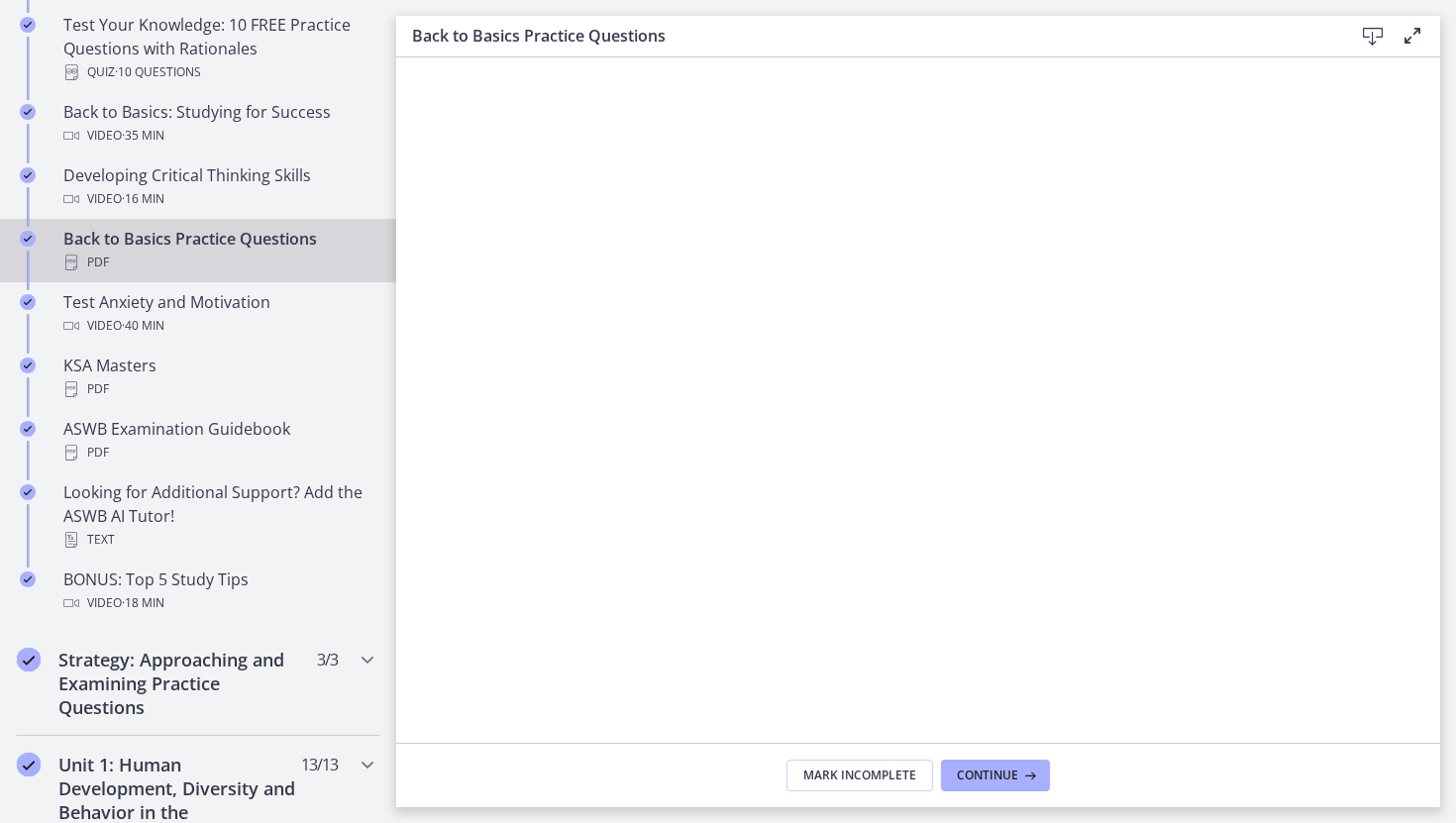 scroll, scrollTop: 624, scrollLeft: 0, axis: vertical 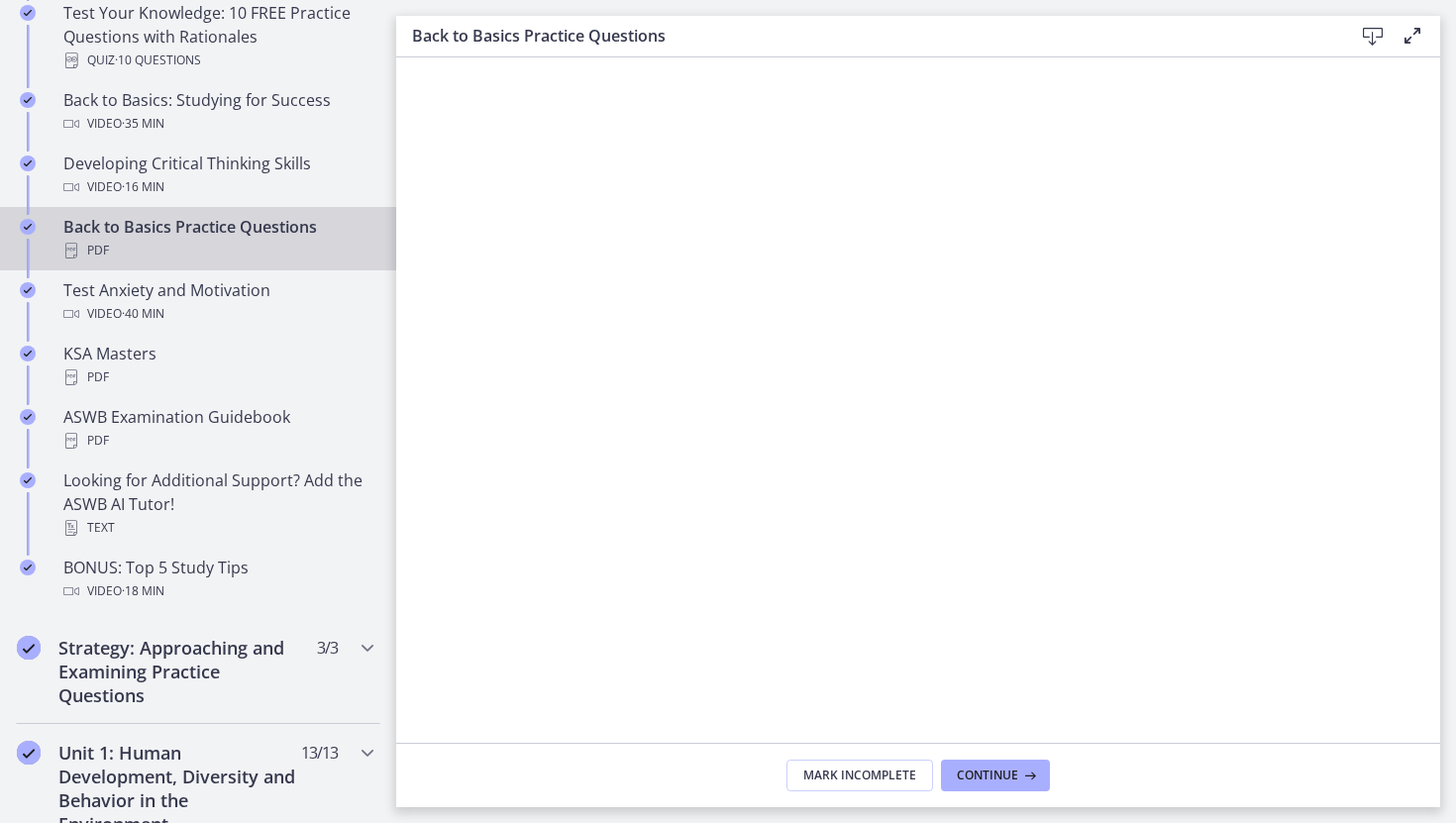 click at bounding box center [1373, 37] 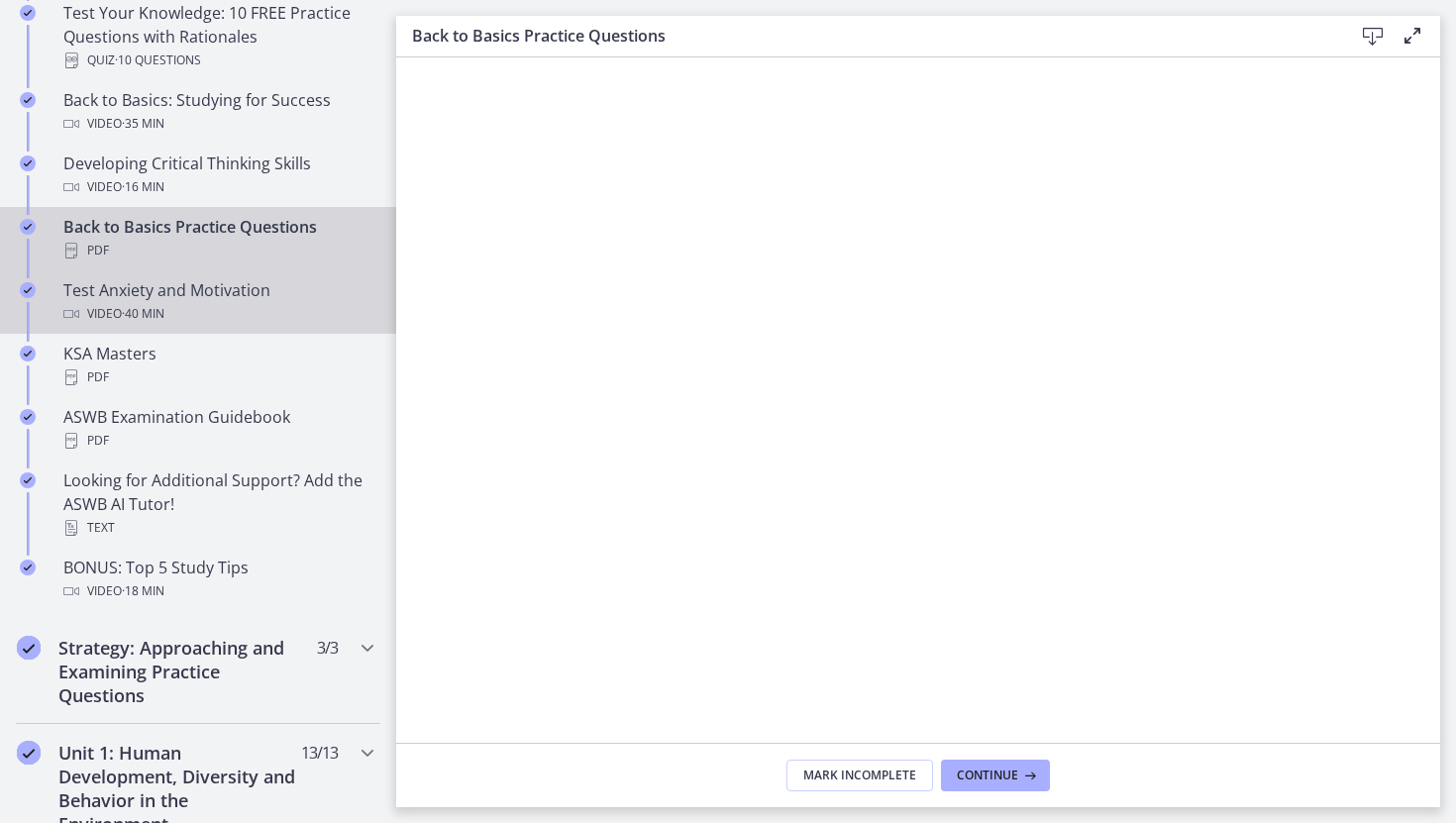 click on "Video
·  40 min" at bounding box center [218, 314] 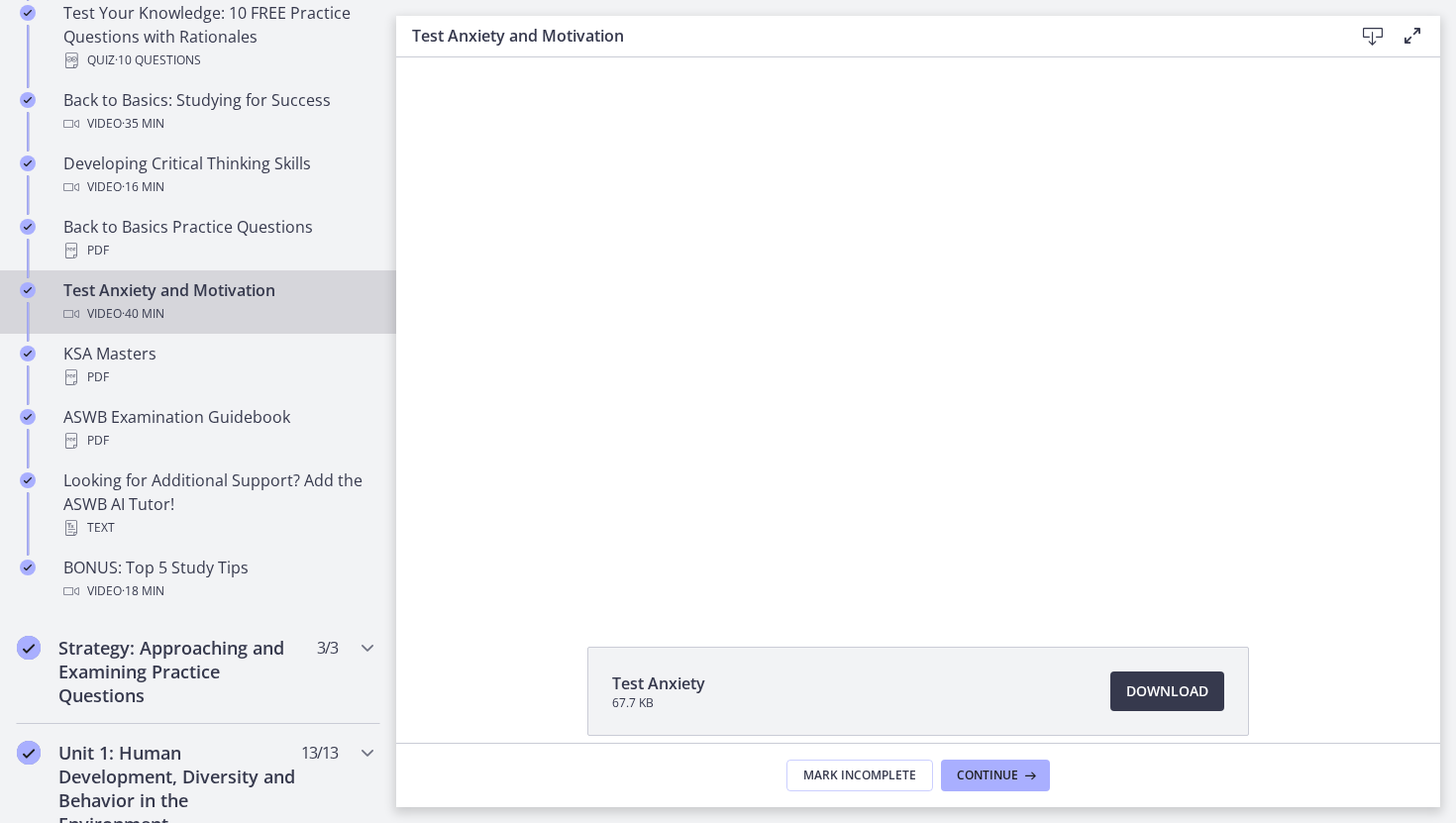 scroll, scrollTop: 0, scrollLeft: 0, axis: both 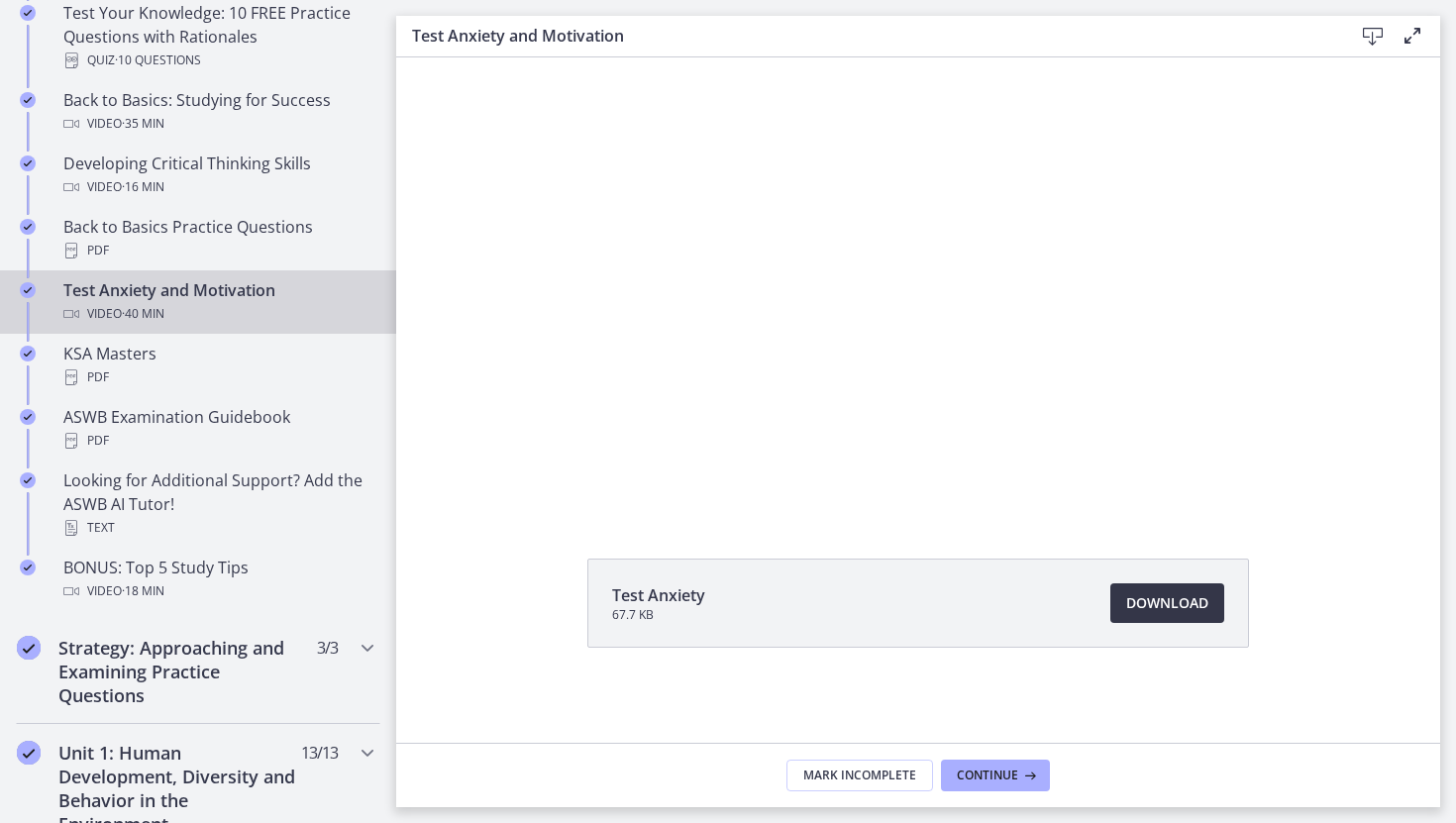 click on "Download
Opens in a new window" at bounding box center [1167, 603] 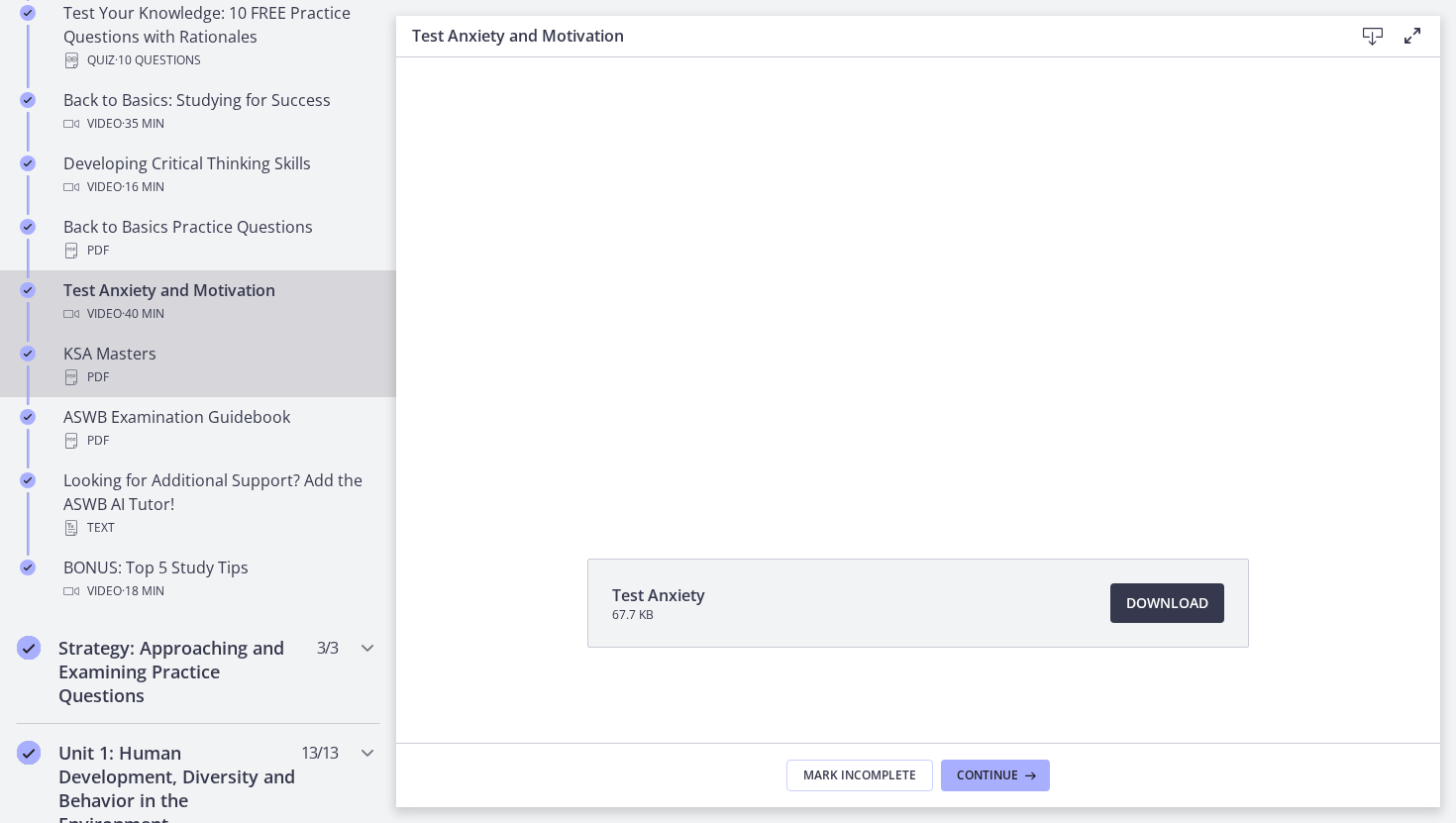 click on "KSA Masters
PDF" at bounding box center (218, 365) 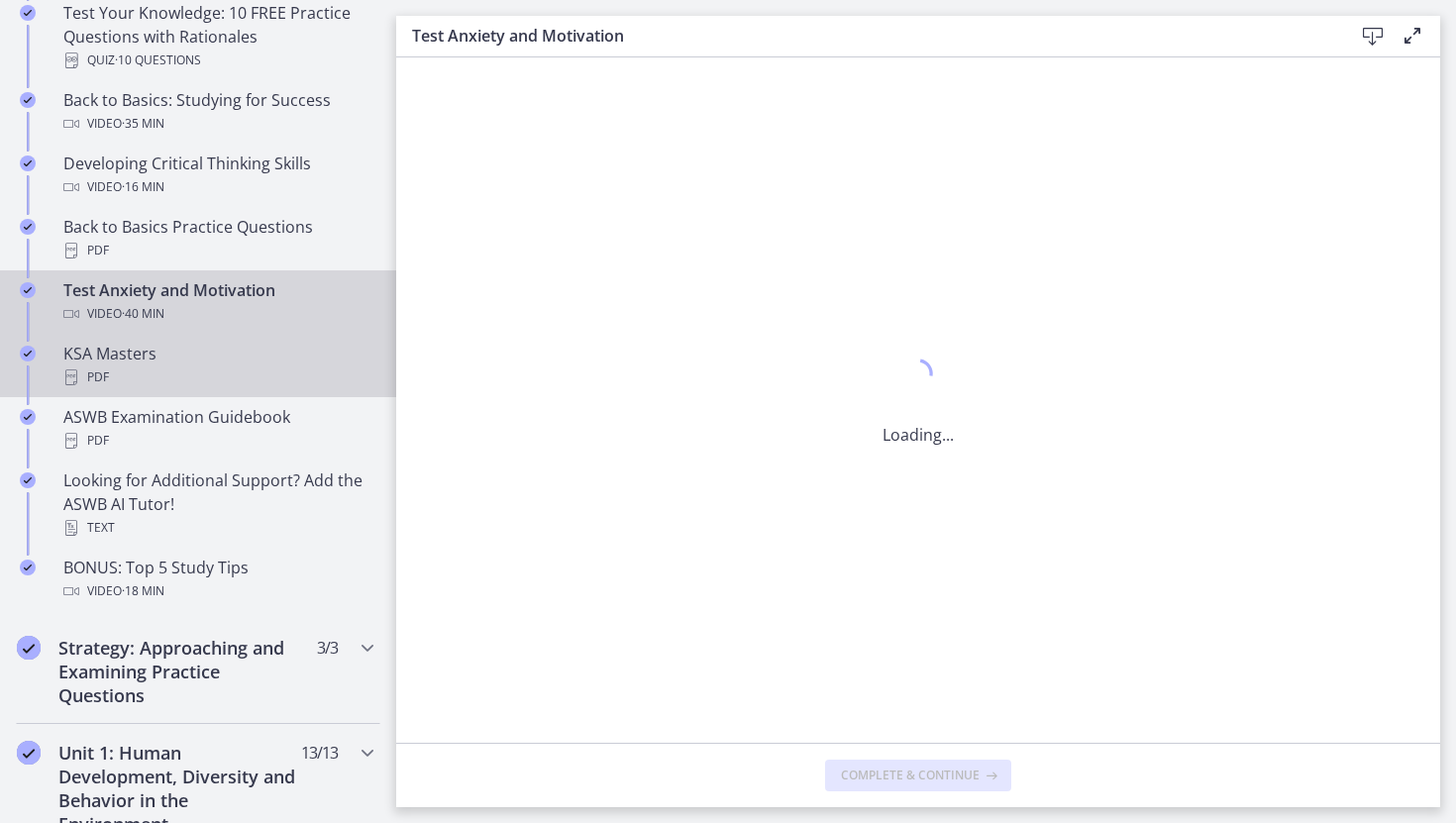 scroll, scrollTop: 0, scrollLeft: 0, axis: both 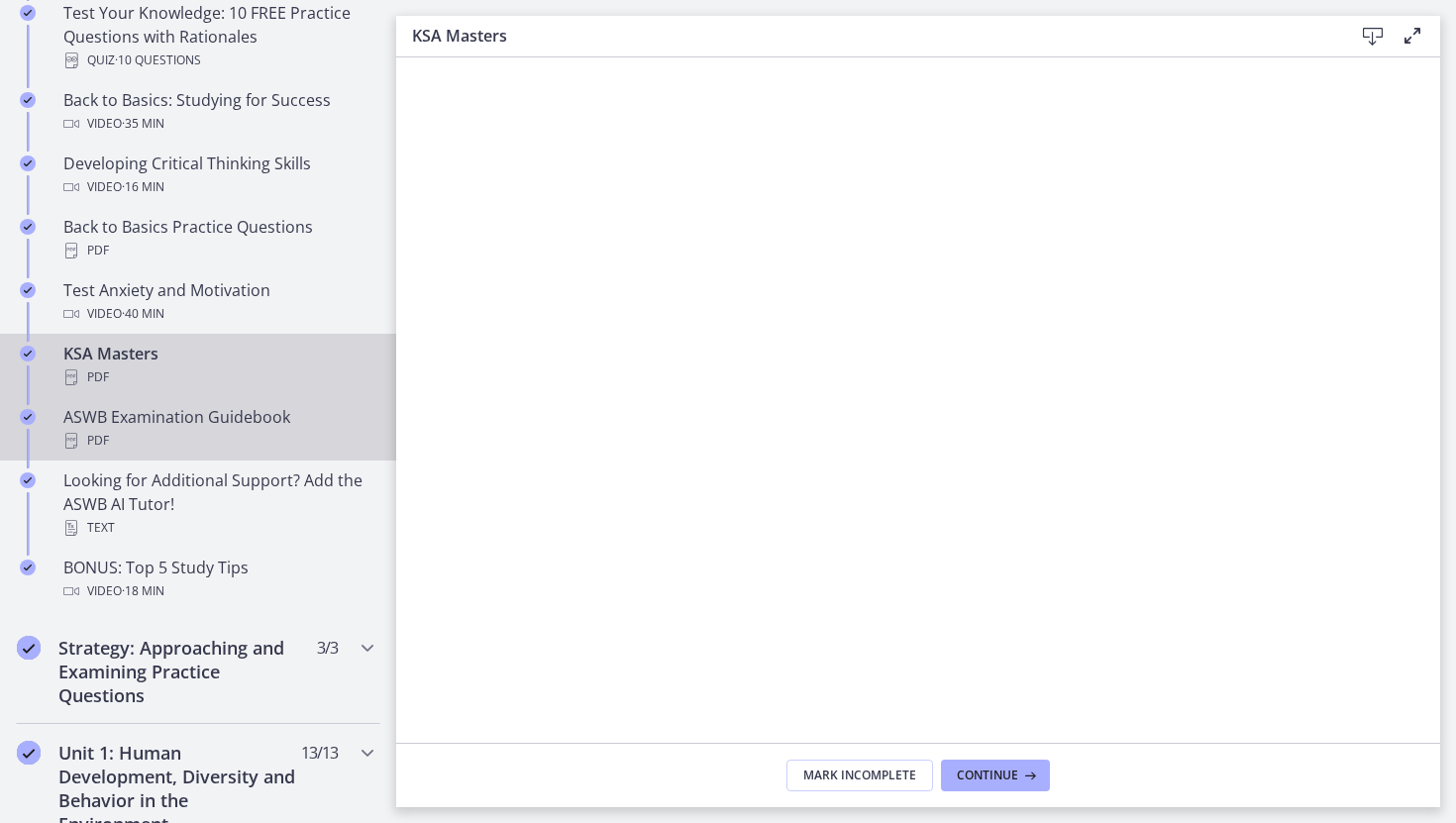 click on "ASWB Examination Guidebook
PDF" at bounding box center (218, 429) 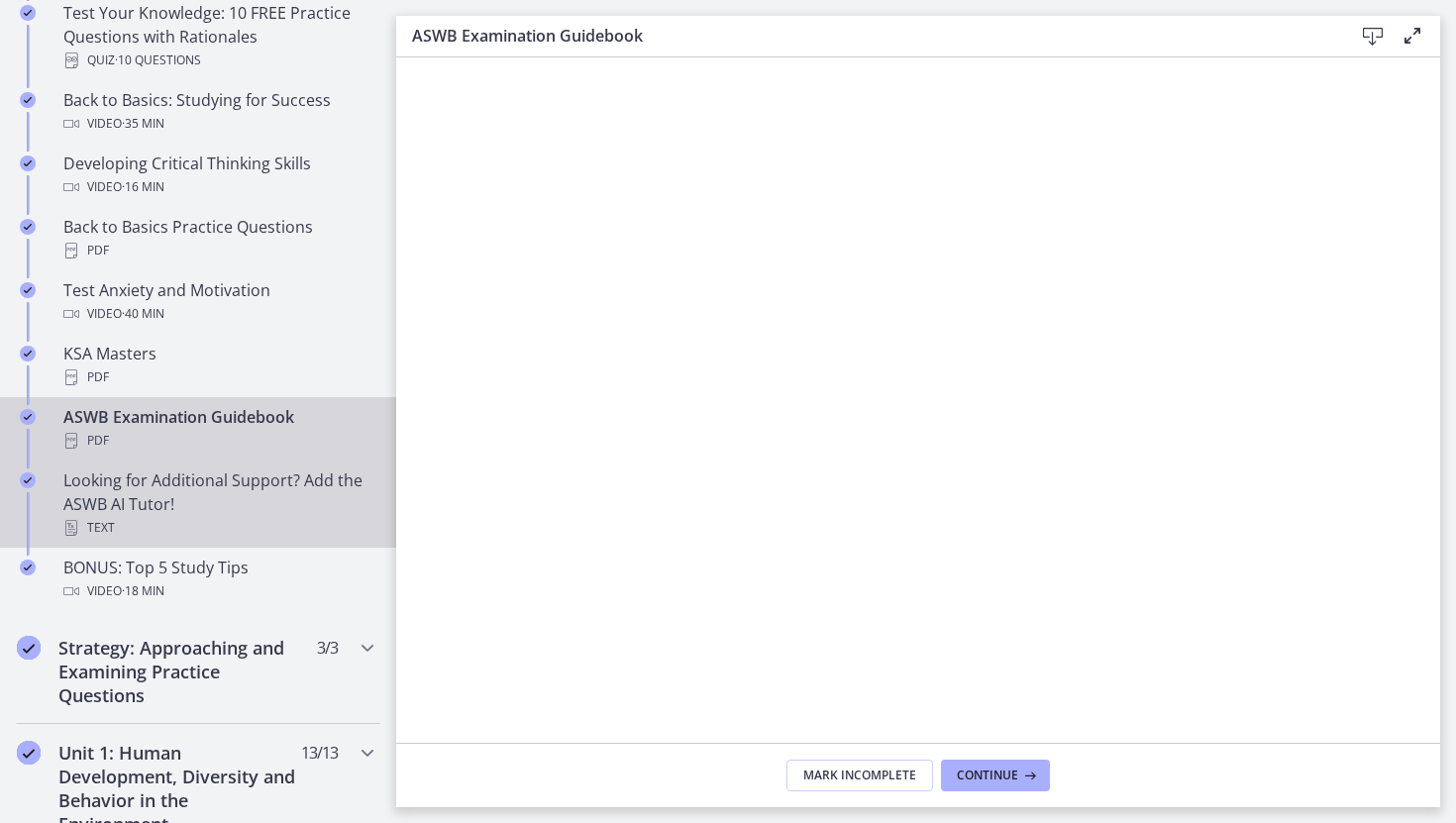 click on "Looking for Additional Support? Add the ASWB AI Tutor!
Text" at bounding box center (218, 504) 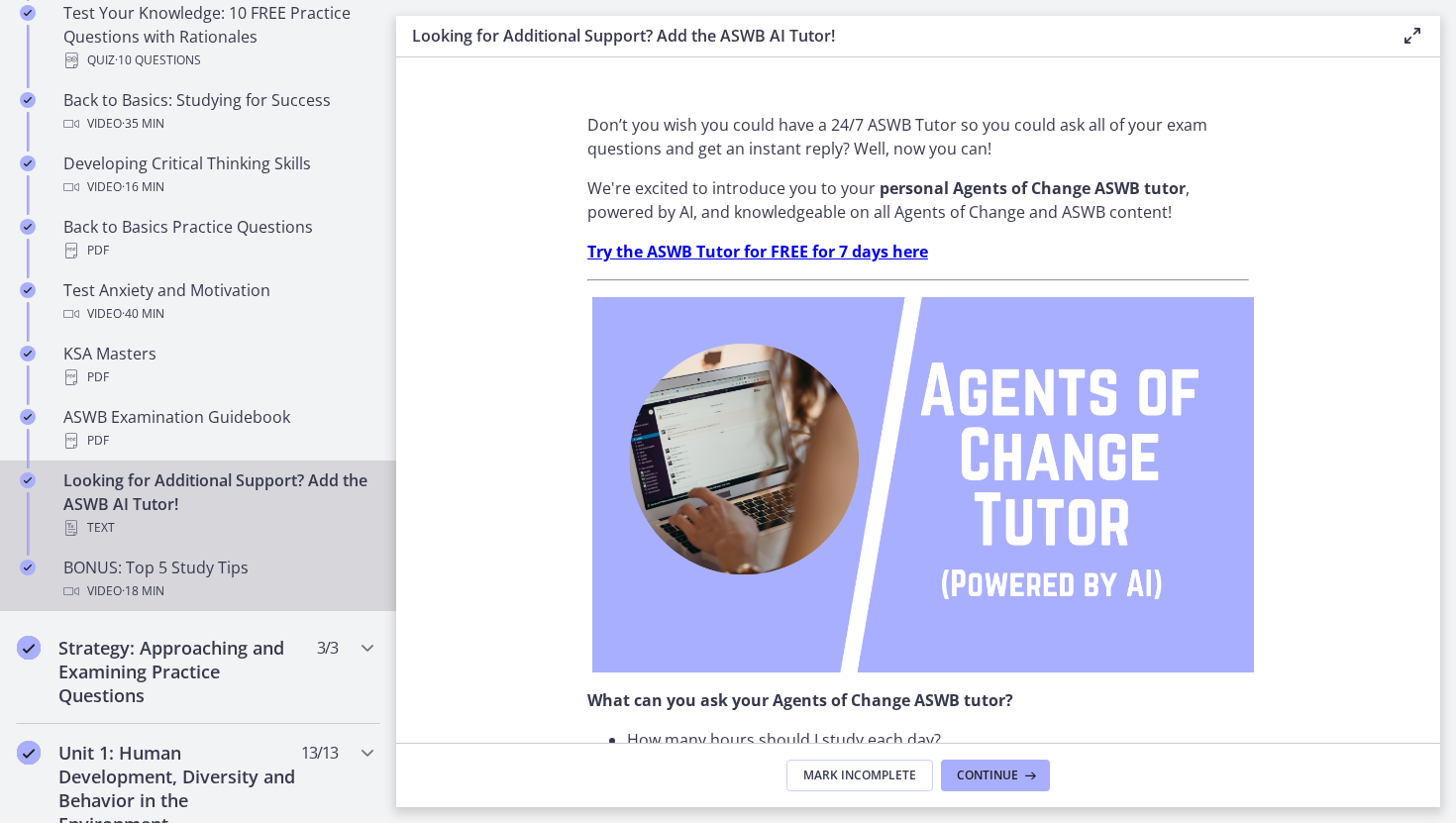 click on "BONUS: Top 5 Study Tips
Video
·  18 min" at bounding box center [218, 579] 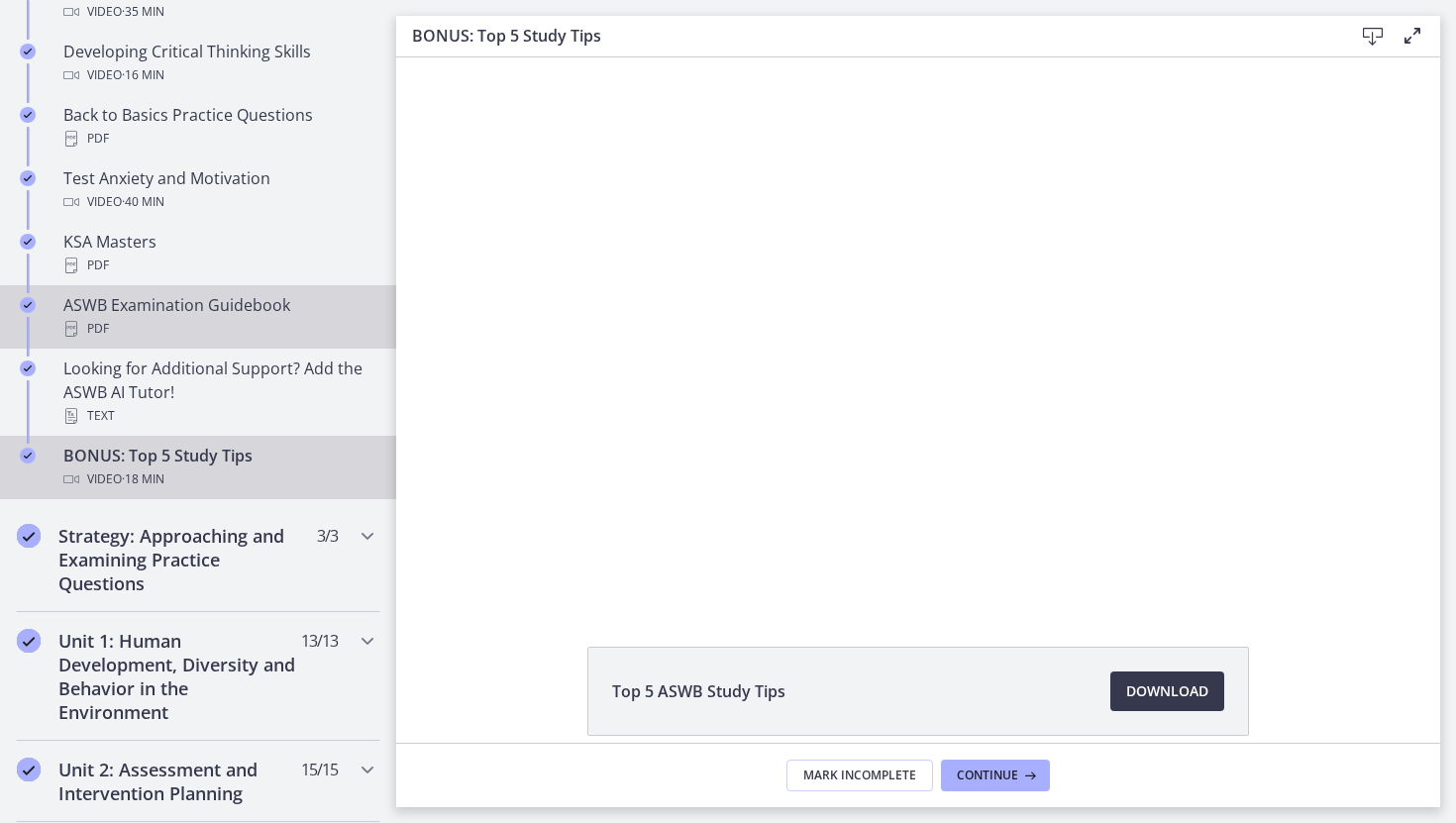 scroll, scrollTop: 759, scrollLeft: 0, axis: vertical 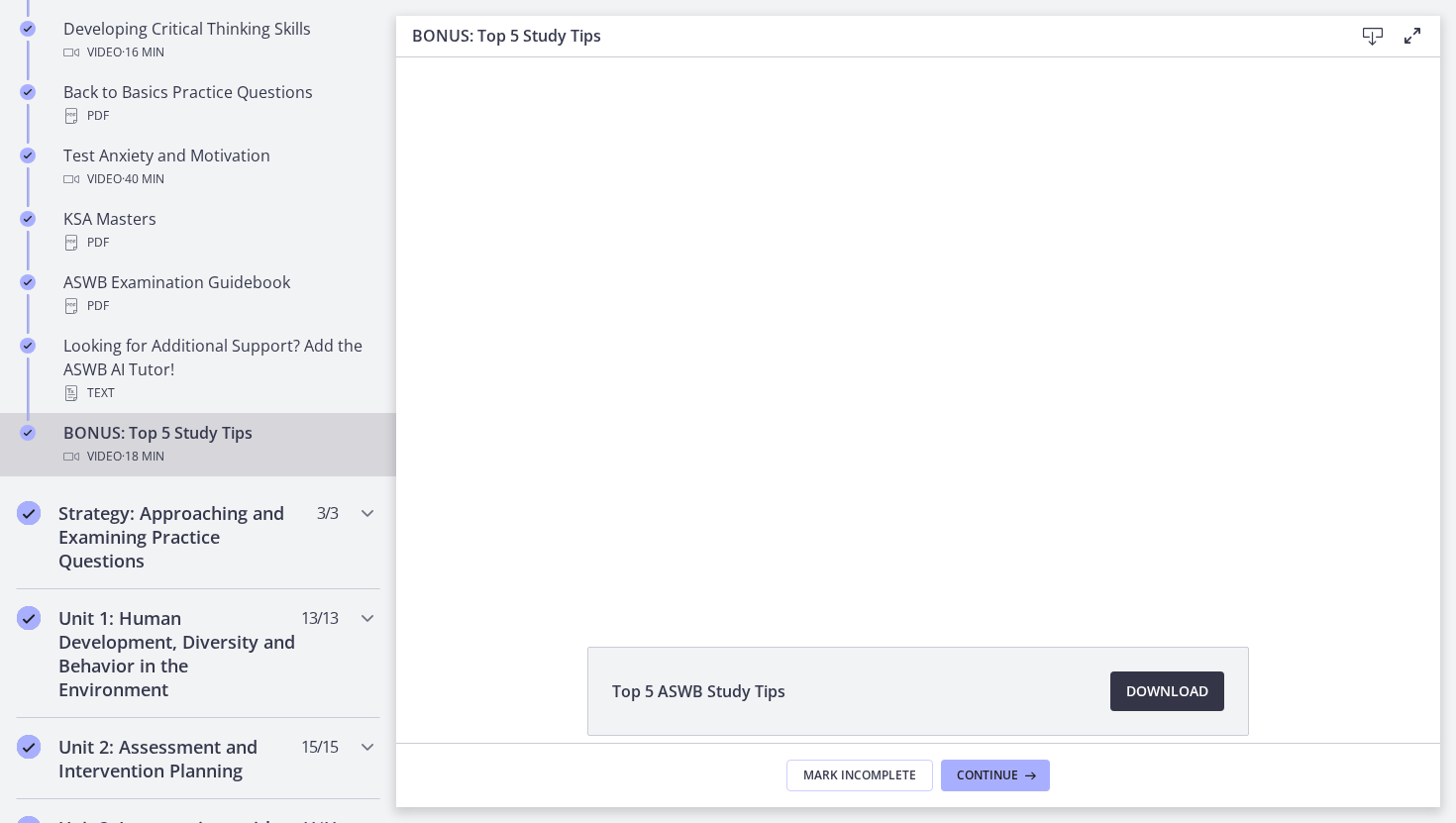 click on "Download
Opens in a new window" at bounding box center [1167, 691] 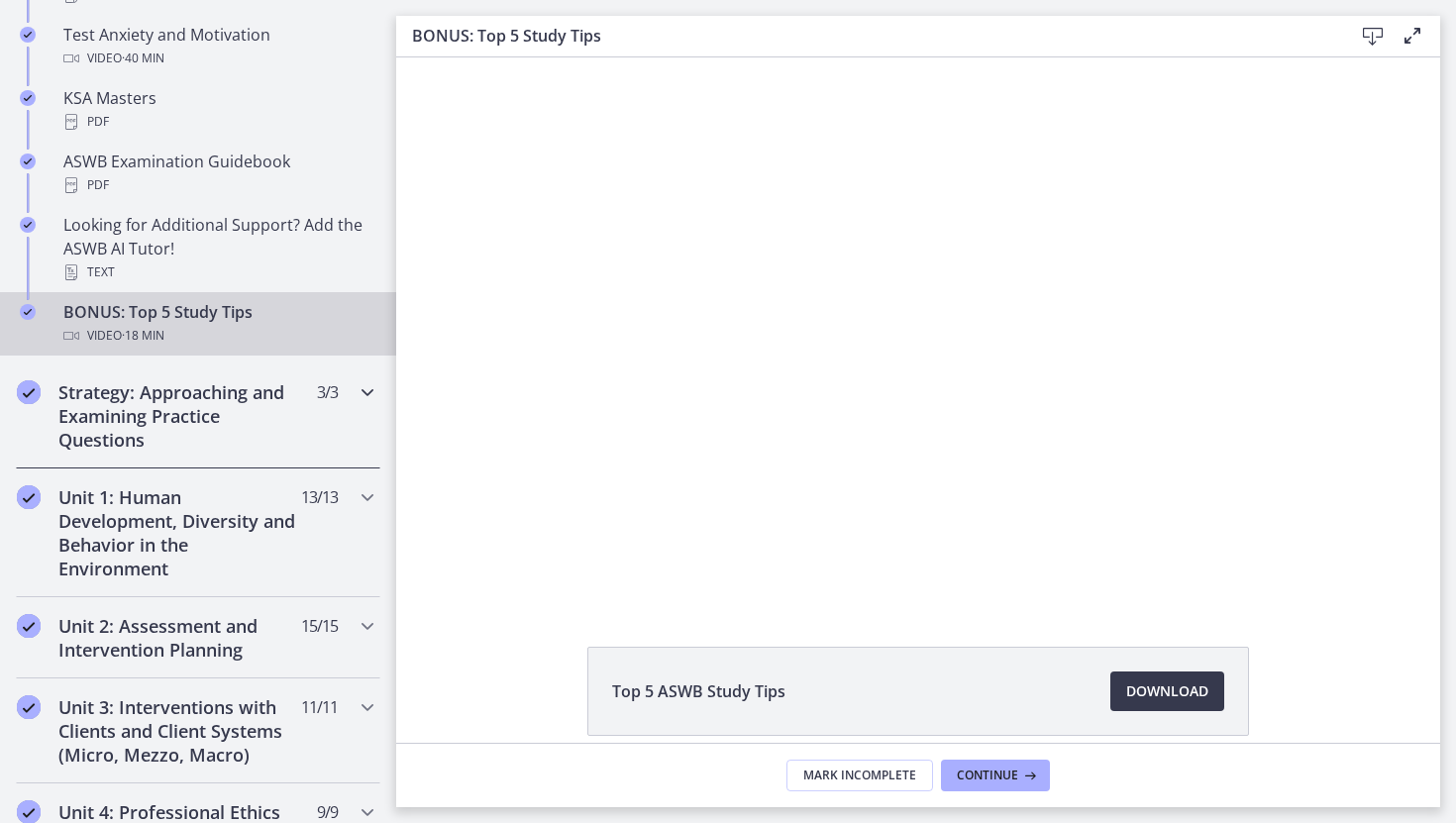 click on "Strategy: Approaching and Examining Practice Questions" at bounding box center (179, 416) 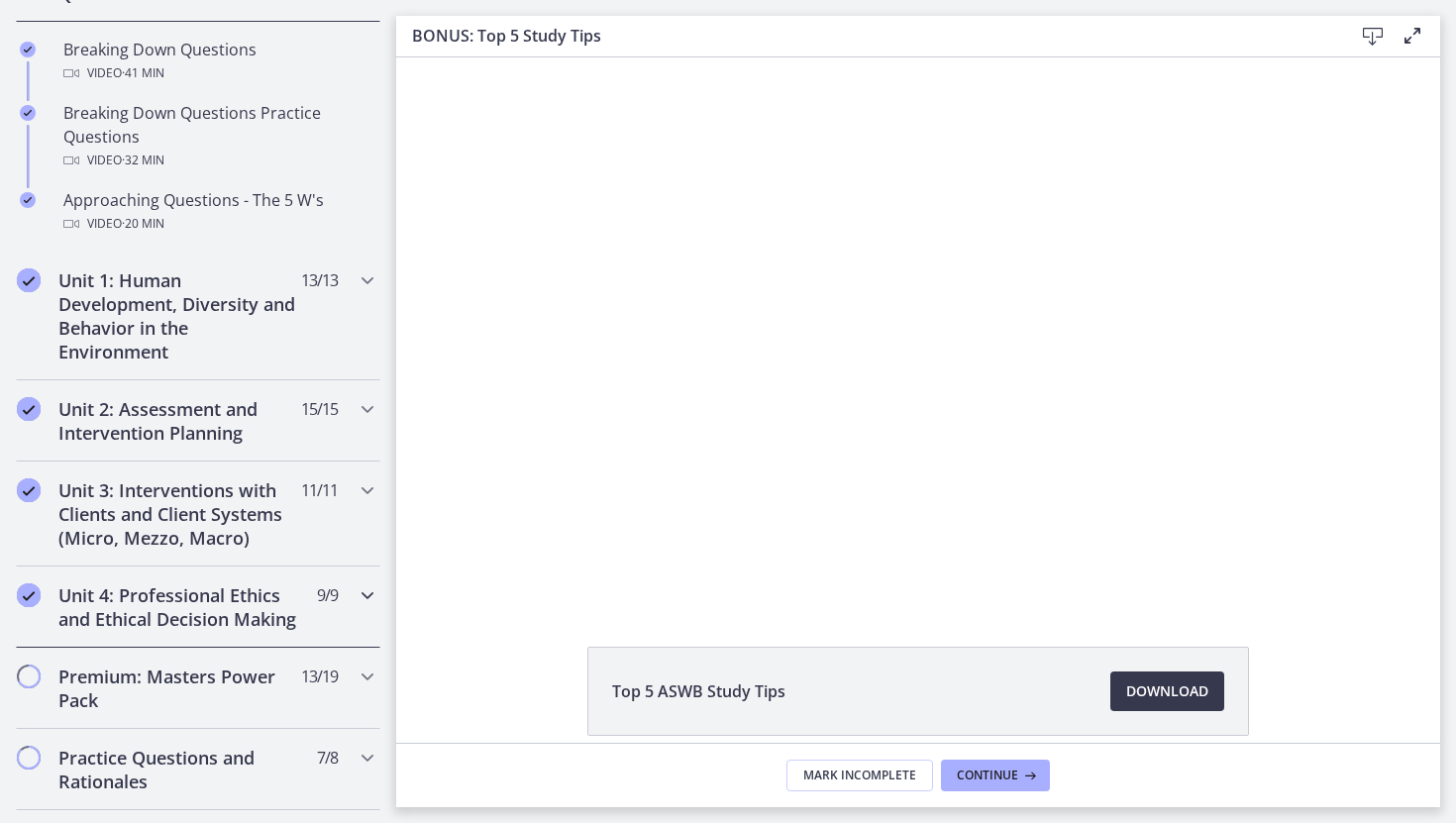 scroll, scrollTop: 446, scrollLeft: 0, axis: vertical 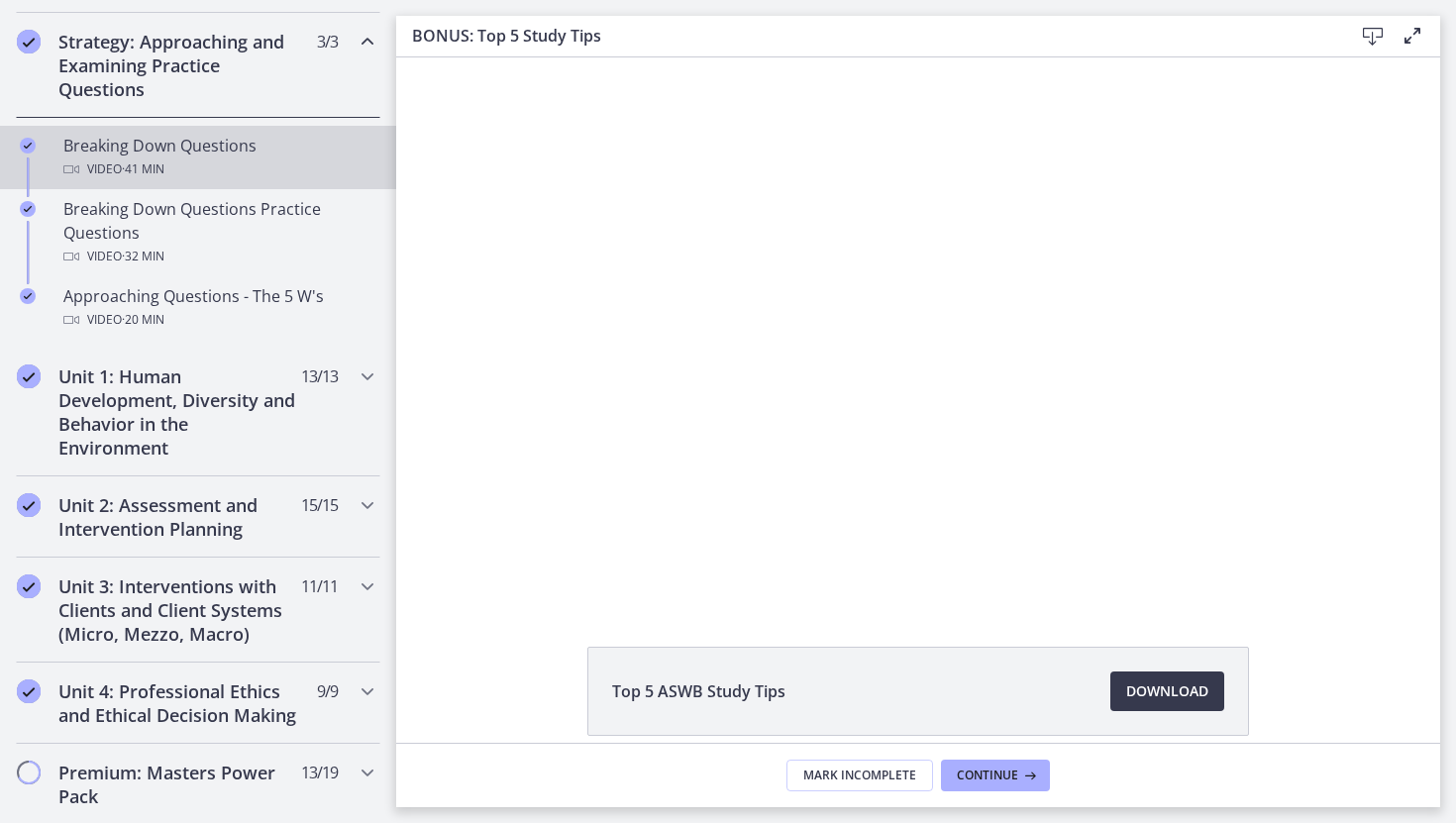 click on "Video
·  41 min" at bounding box center [218, 169] 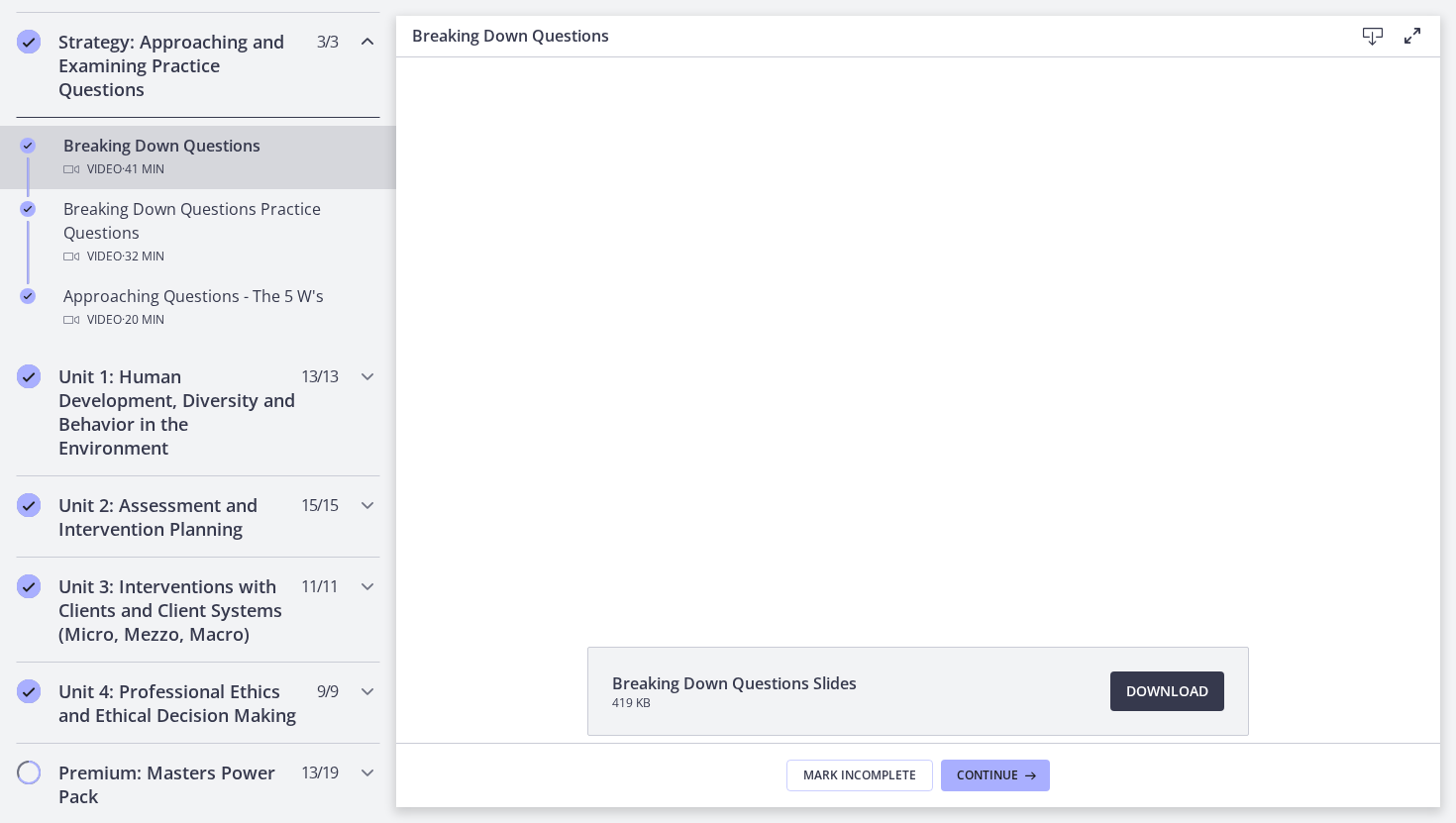 scroll, scrollTop: 0, scrollLeft: 0, axis: both 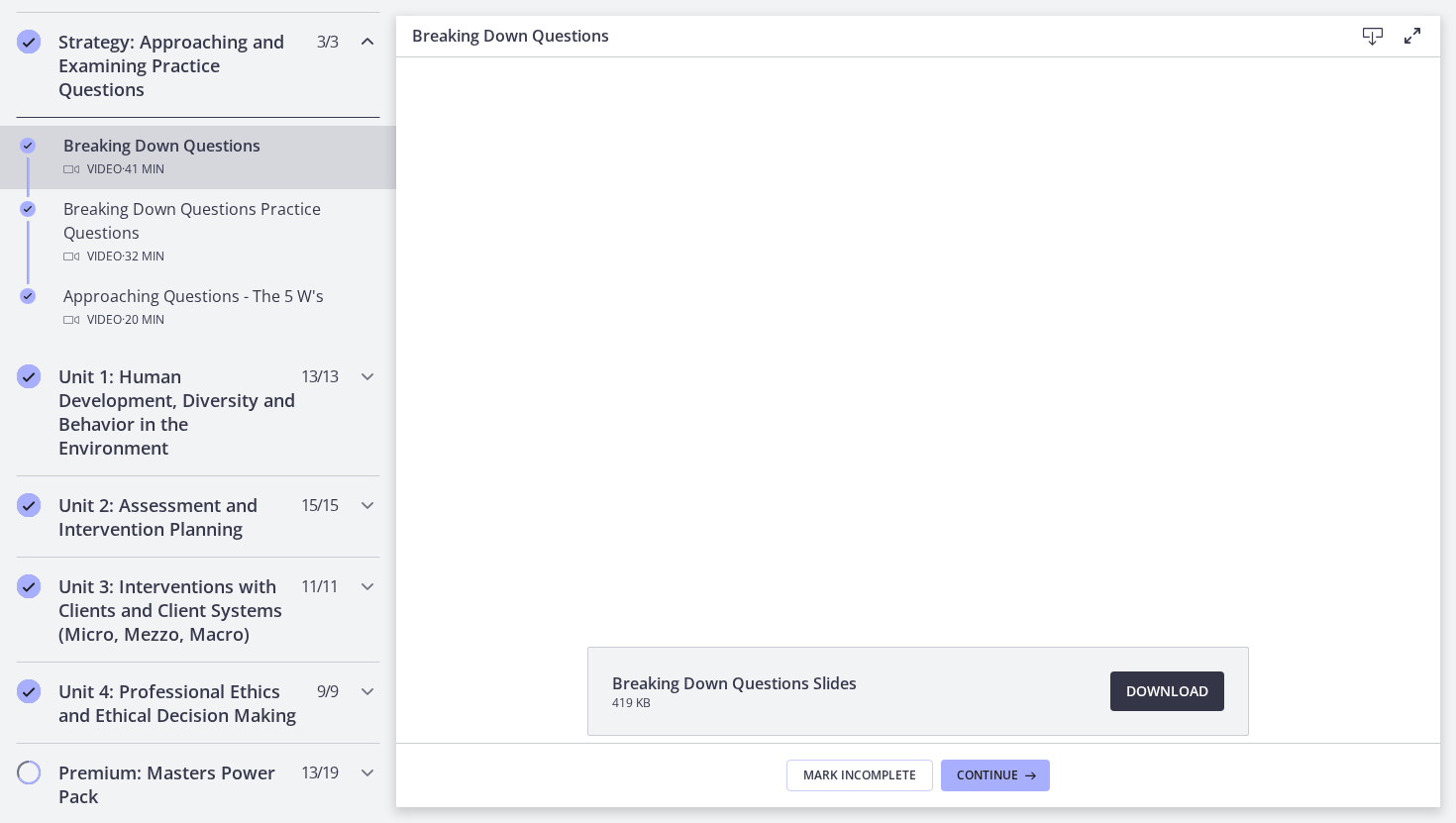 click on "Download
Opens in a new window" at bounding box center [1167, 691] 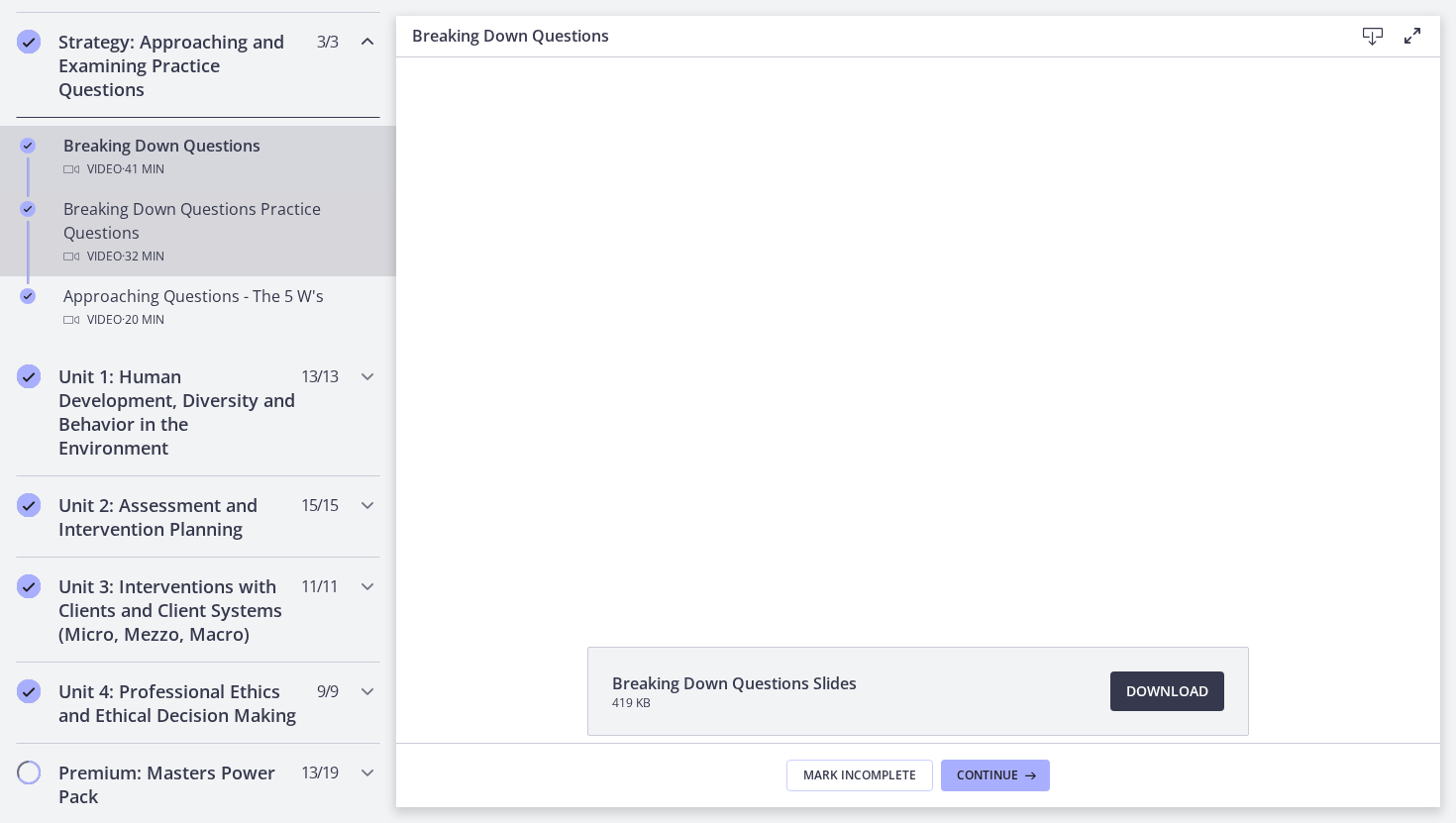 click on "Breaking Down Questions Practice Questions
Video
·  32 min" at bounding box center [218, 233] 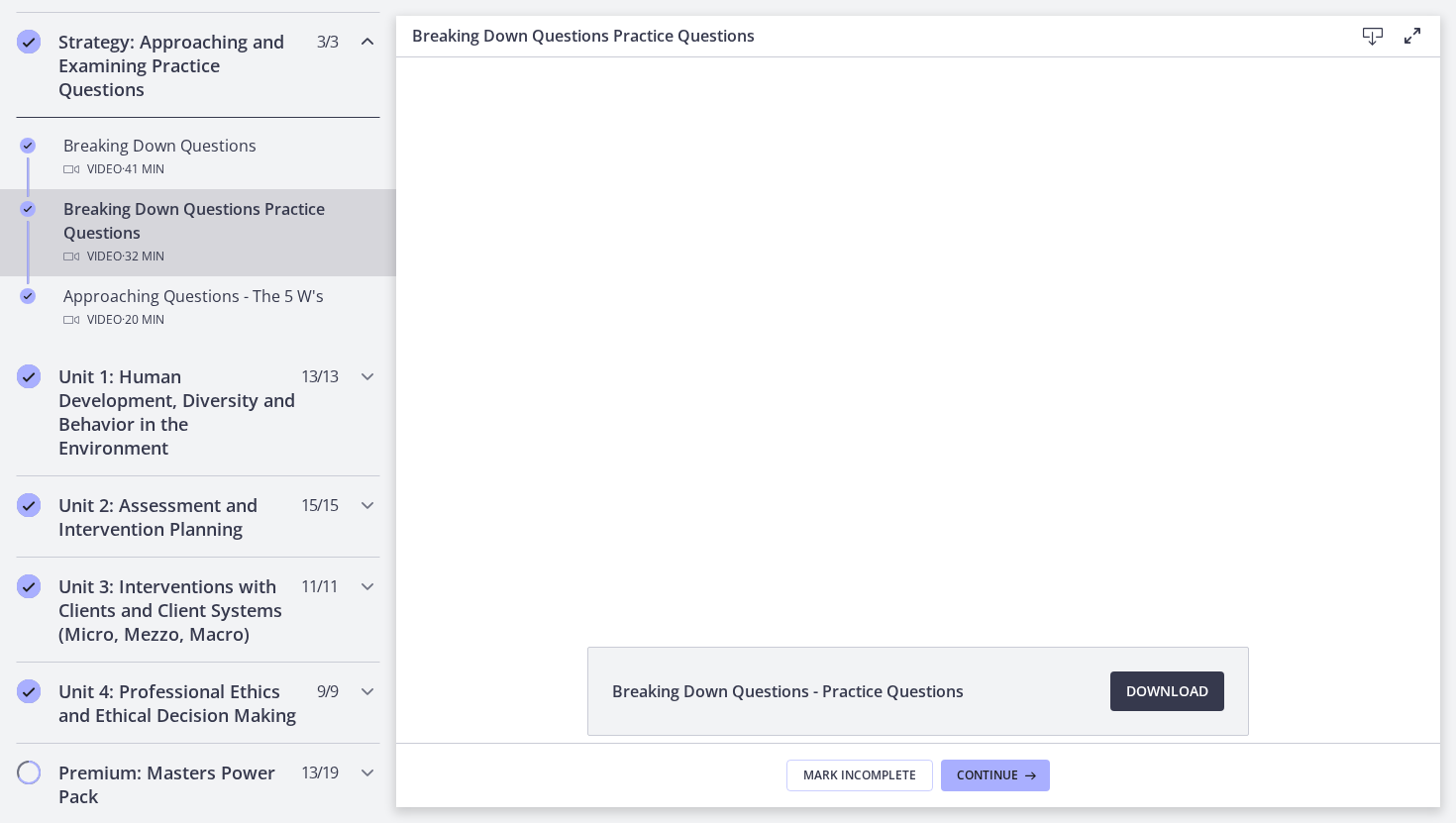 scroll, scrollTop: 0, scrollLeft: 0, axis: both 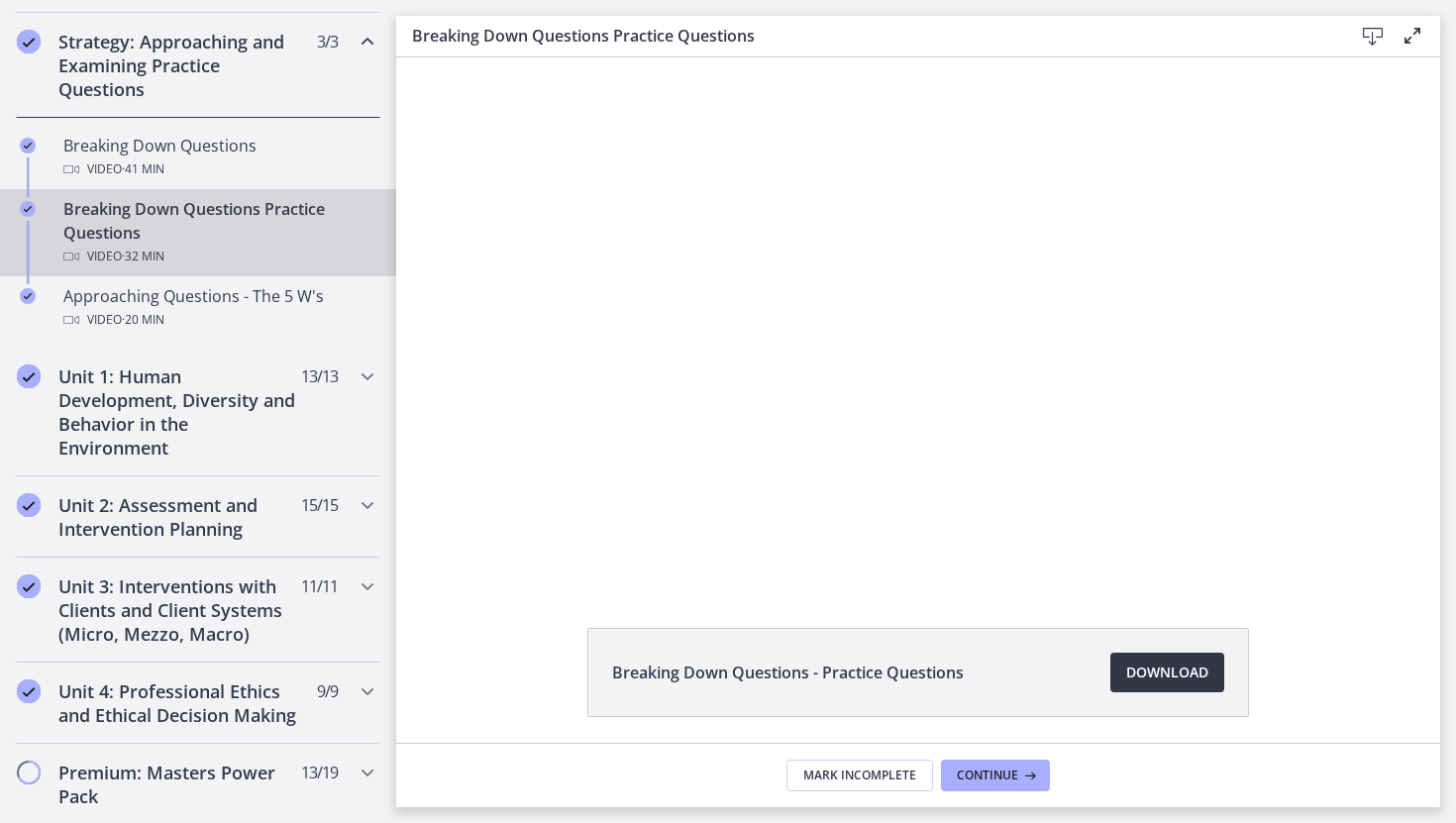 click on "Download
Opens in a new window" at bounding box center [1167, 672] 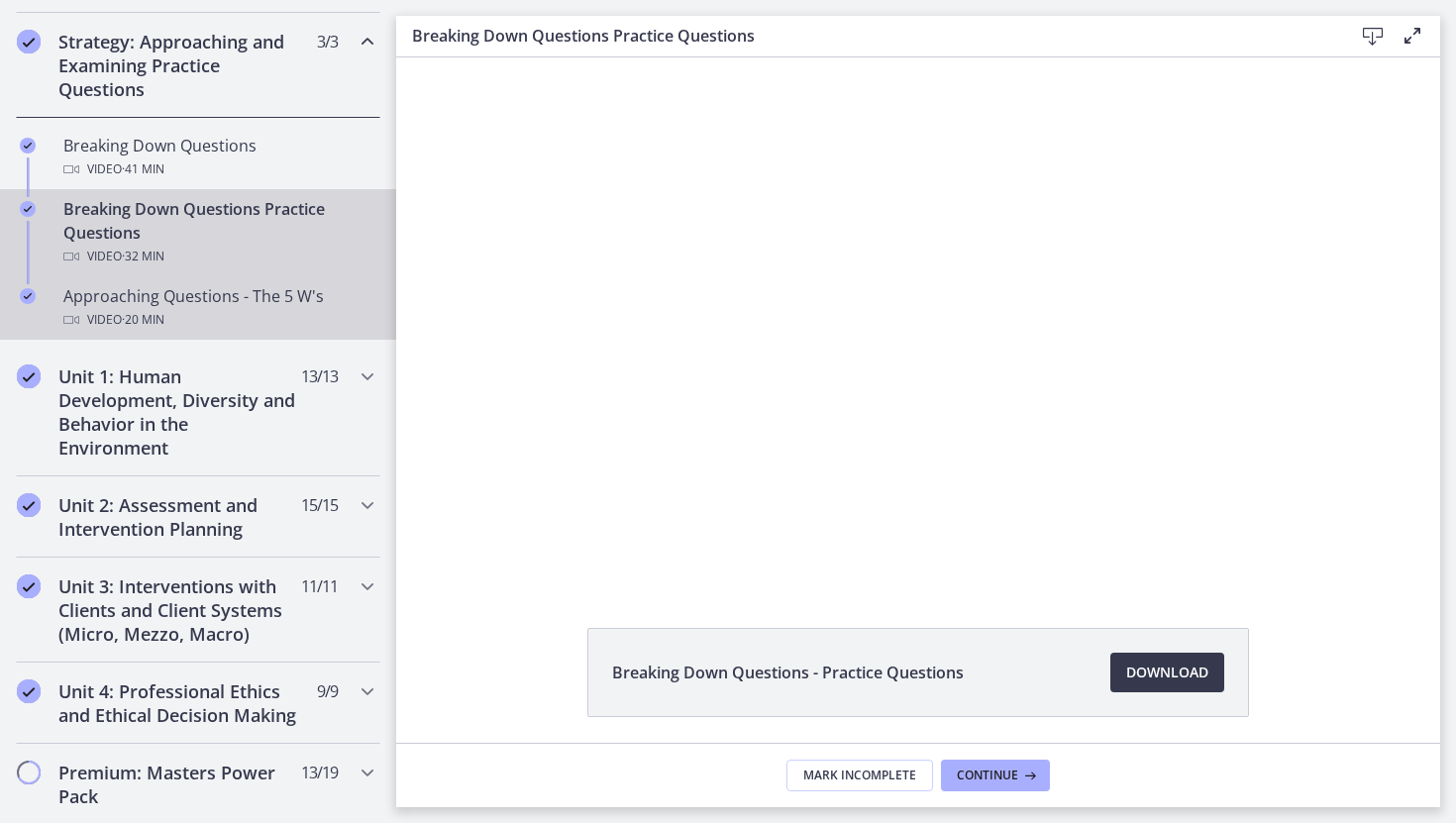 click on "Approaching Questions - The 5 W's
Video
·  20 min" at bounding box center [218, 308] 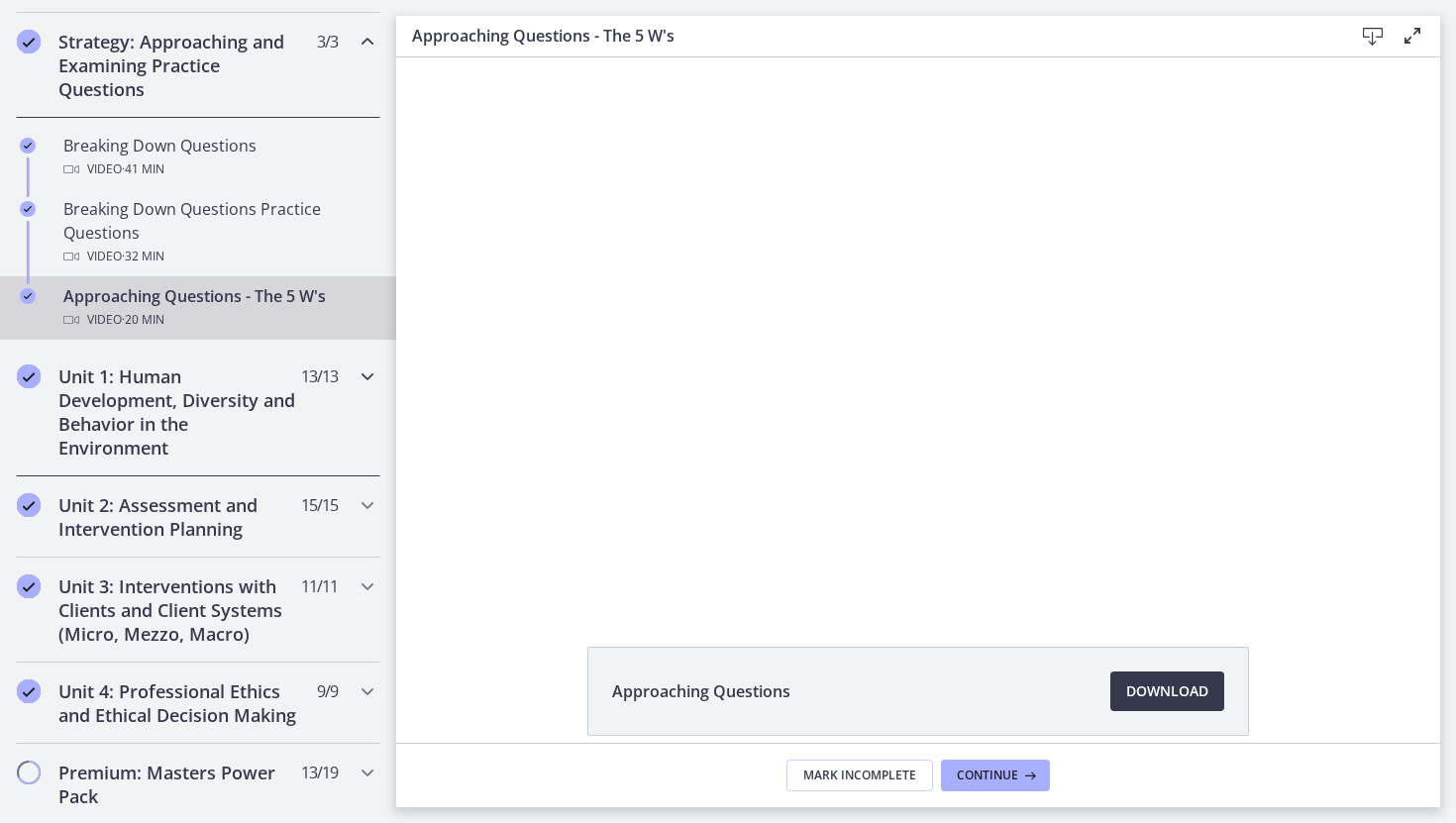 scroll, scrollTop: 0, scrollLeft: 0, axis: both 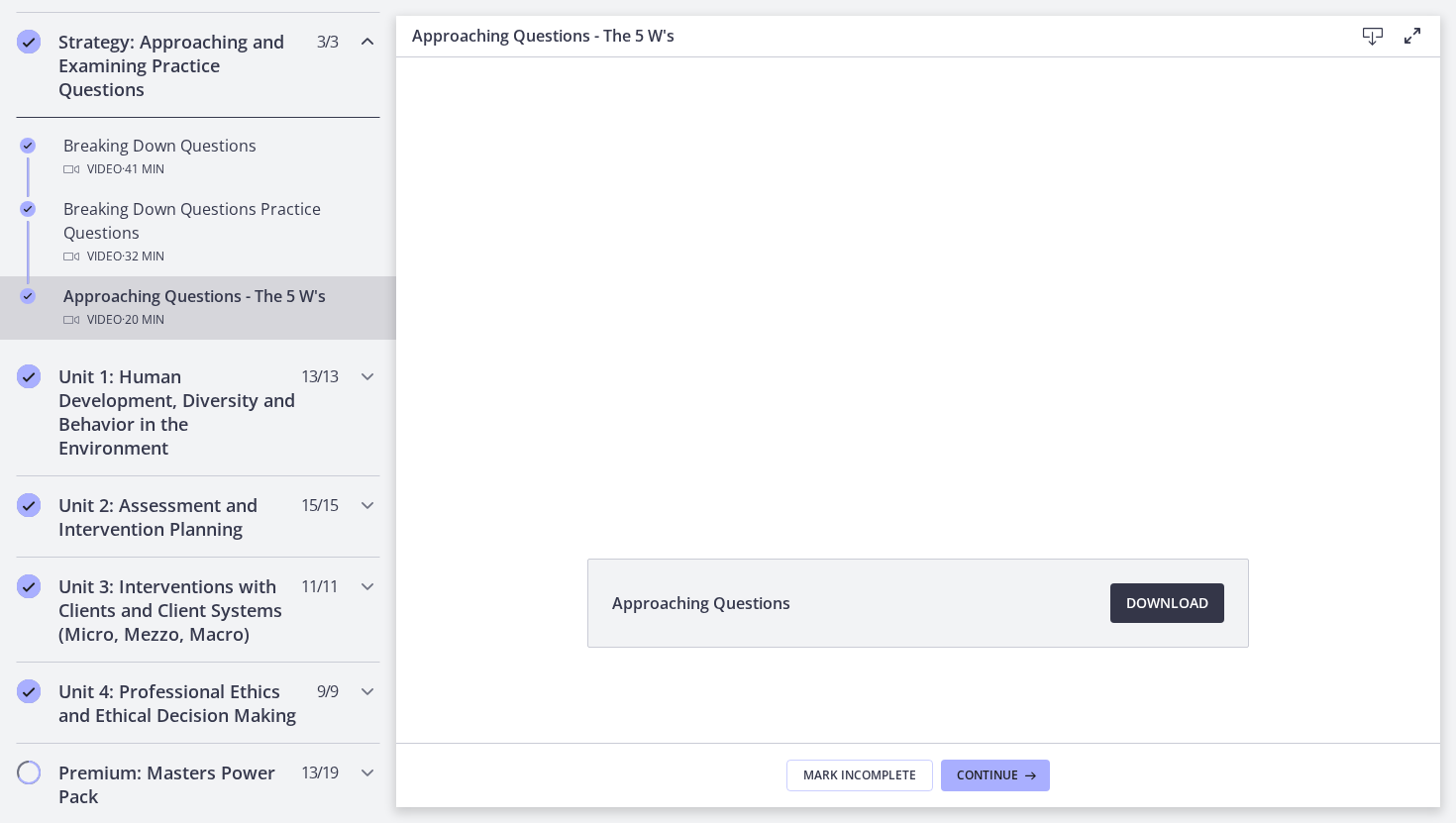click on "Download
Opens in a new window" at bounding box center (1167, 603) 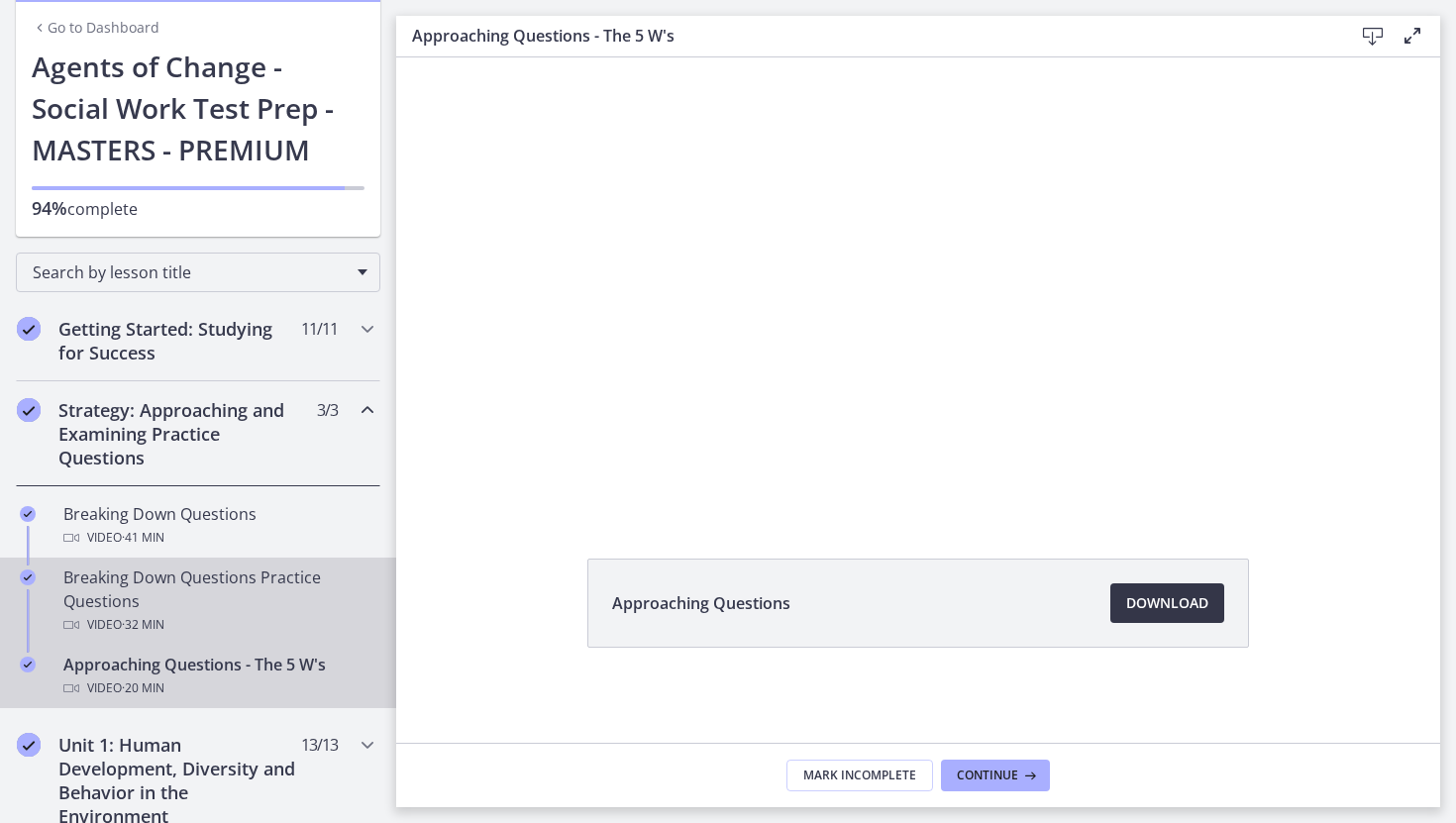 scroll, scrollTop: 0, scrollLeft: 0, axis: both 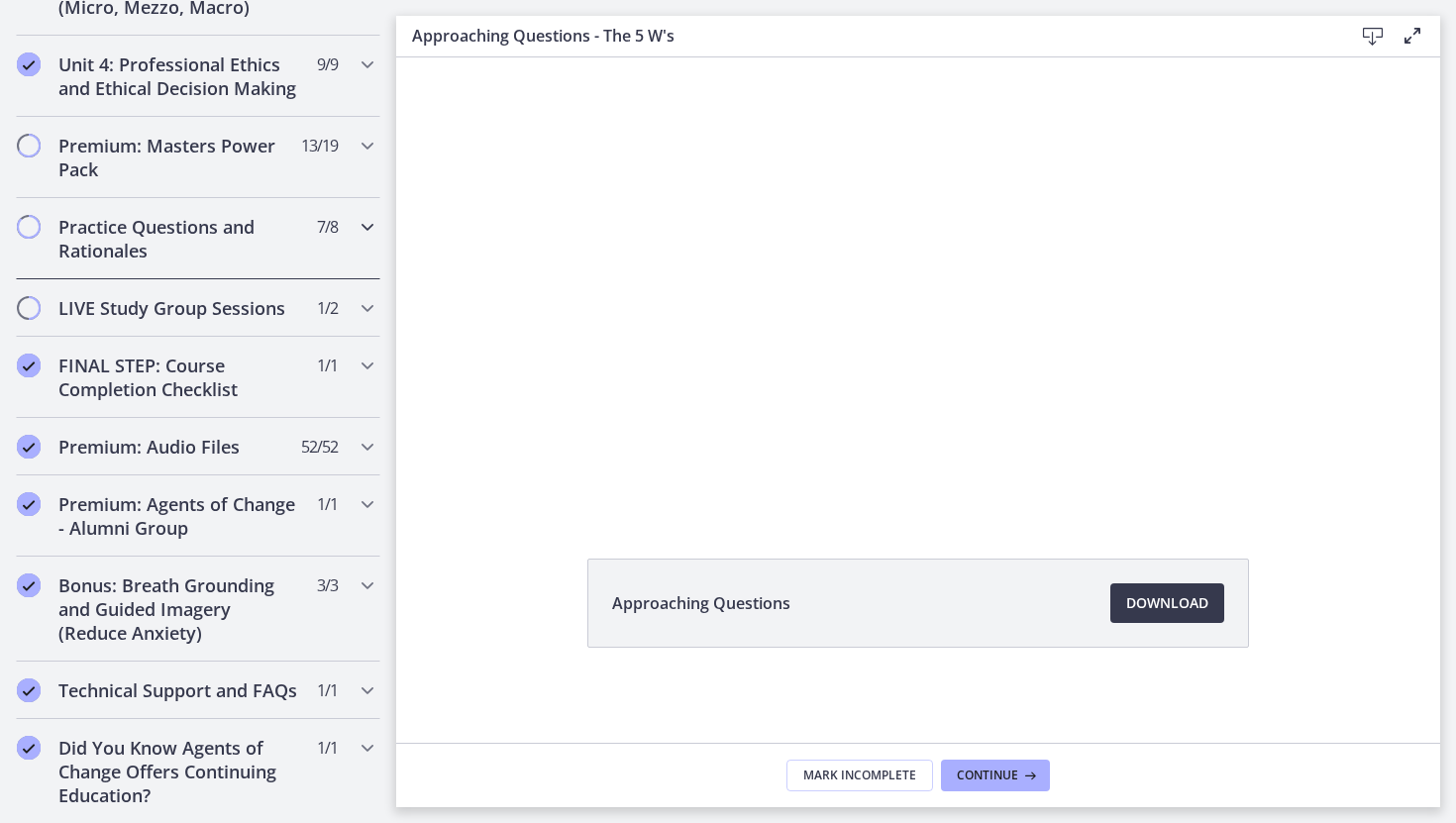 click on "Practice Questions and Rationales
7  /  8
Completed" at bounding box center [198, 239] 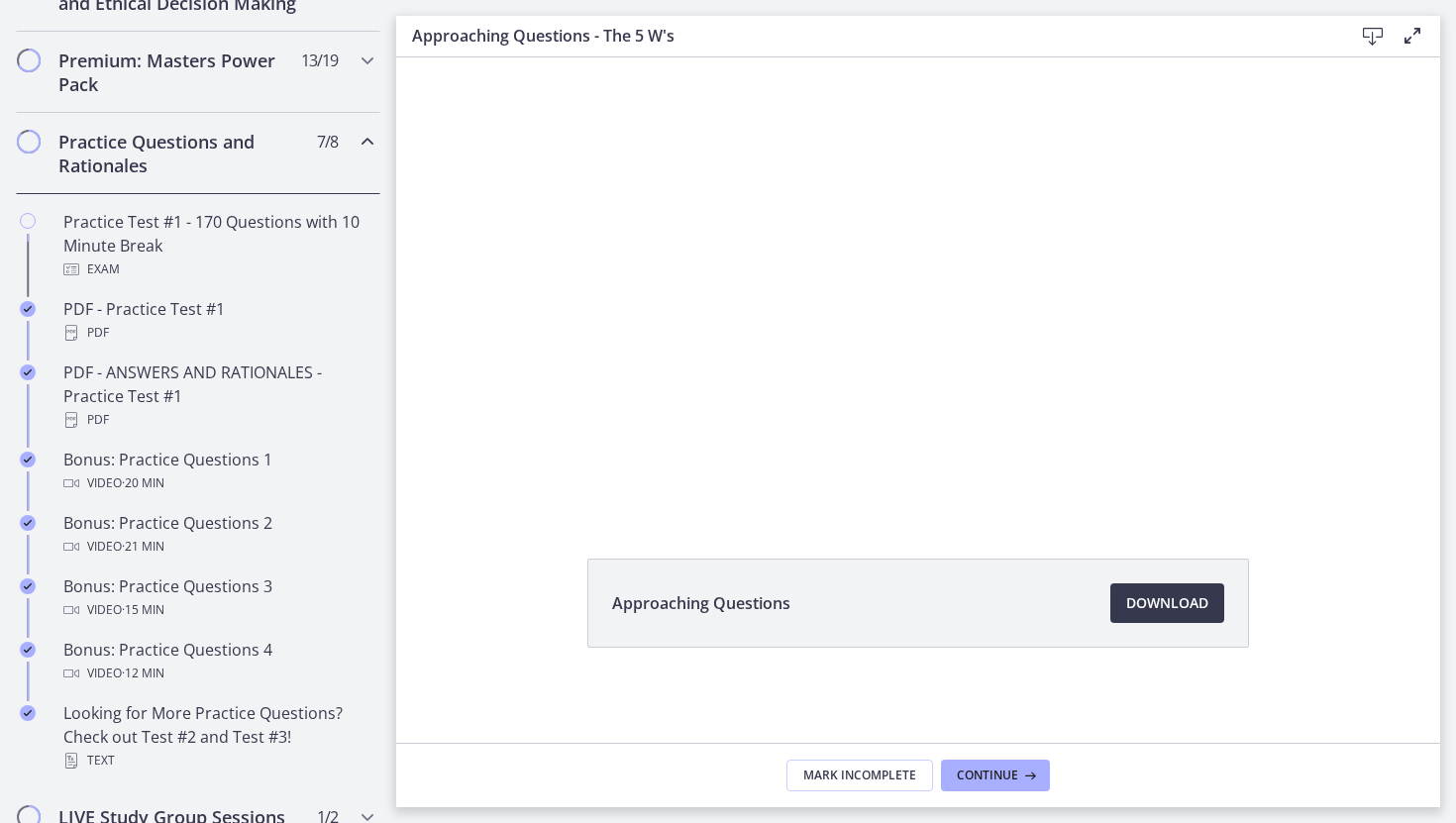 scroll, scrollTop: 843, scrollLeft: 0, axis: vertical 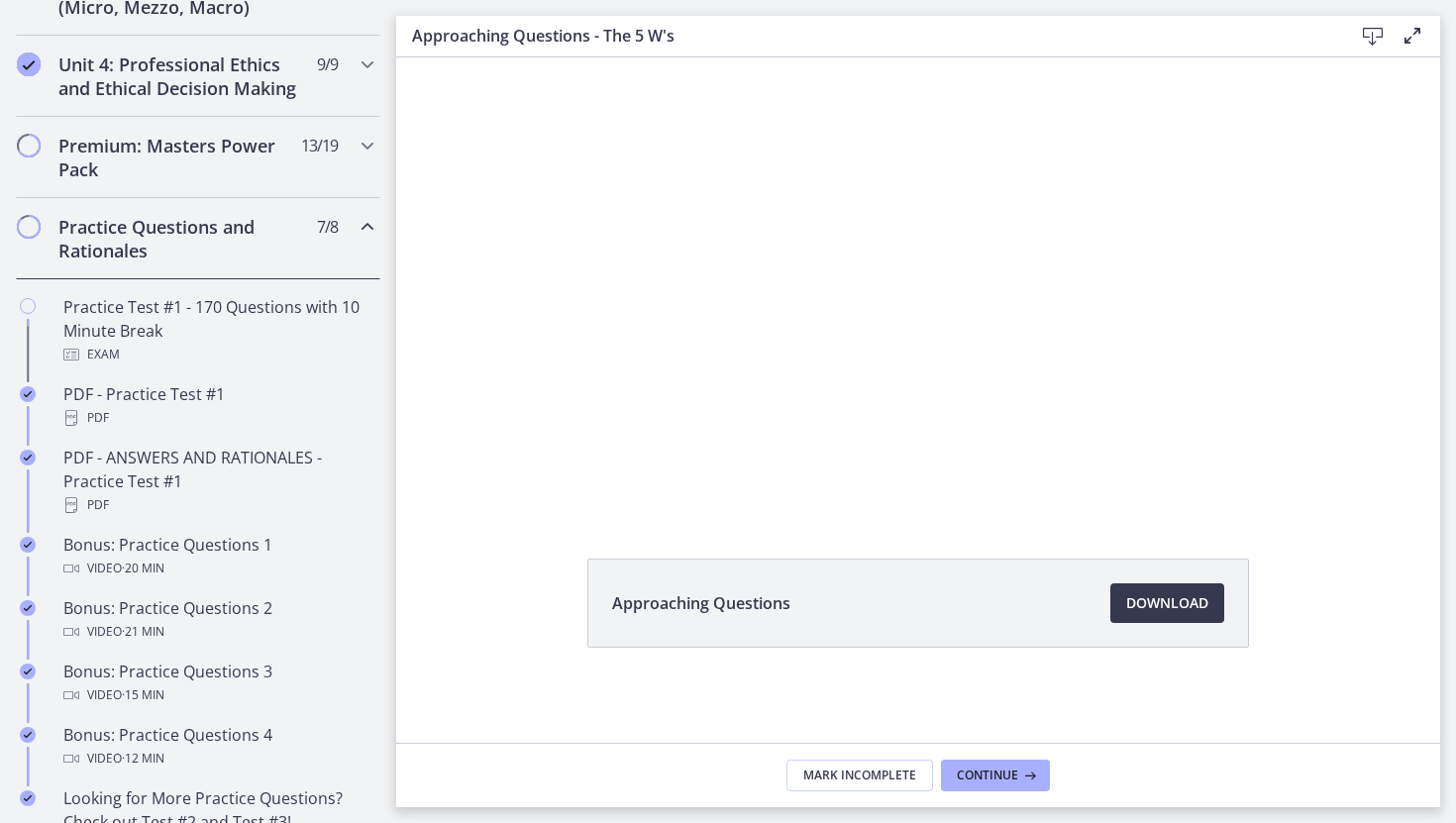 click on "Practice Questions and Rationales
7  /  8
Completed" at bounding box center [198, 239] 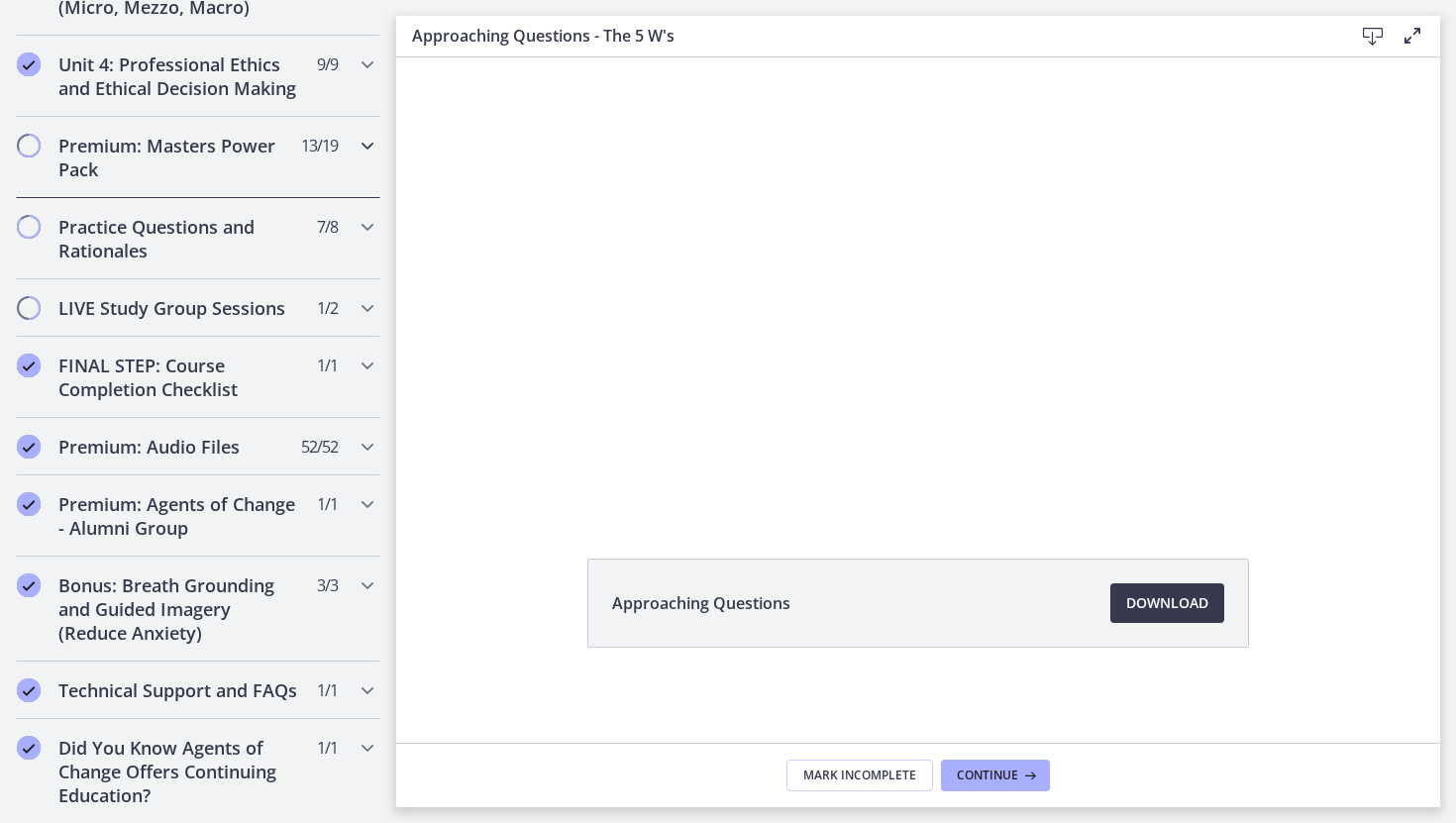 click at bounding box center (367, 146) 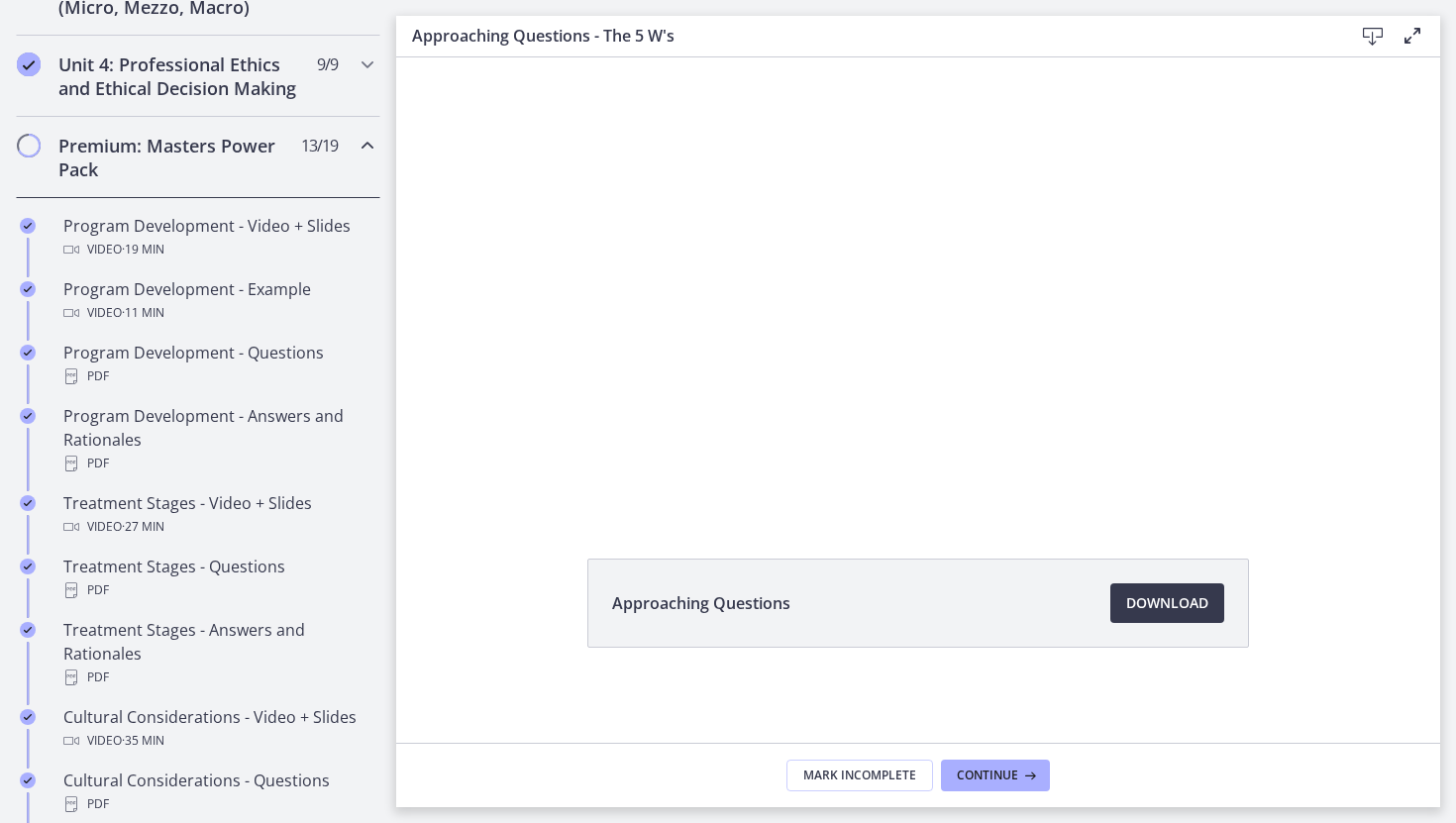 click at bounding box center (367, 146) 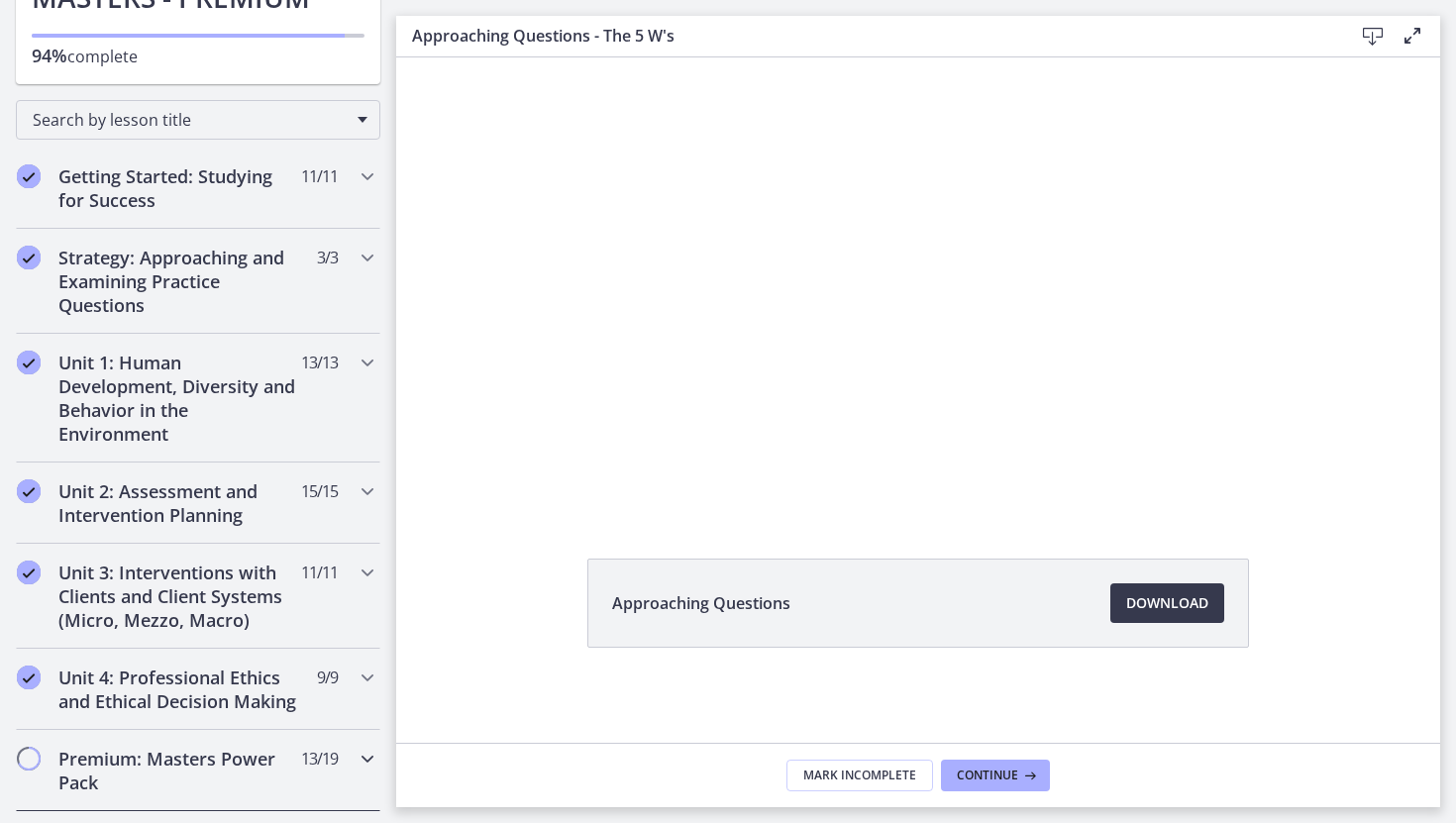 scroll, scrollTop: 0, scrollLeft: 0, axis: both 